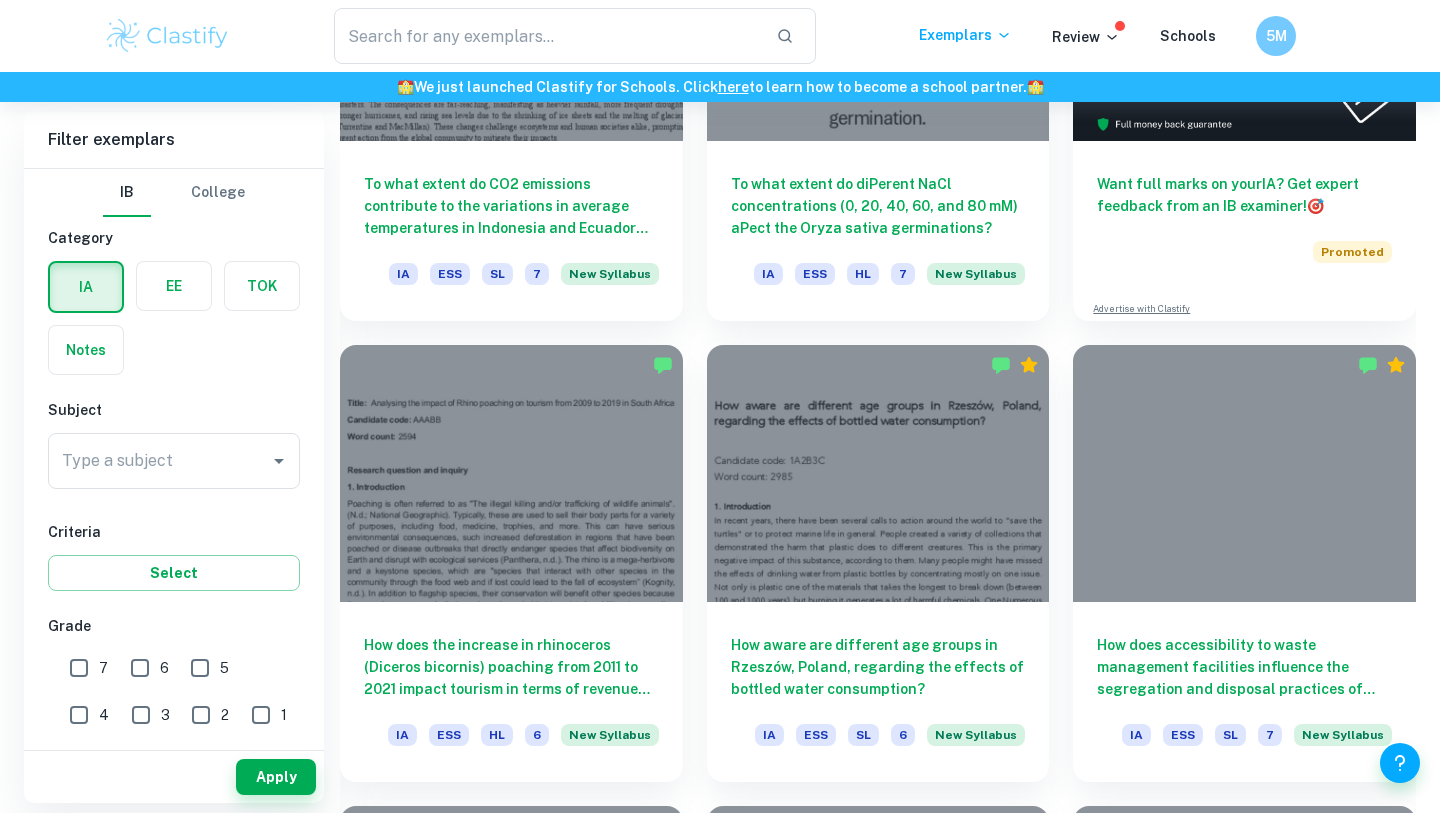 scroll, scrollTop: 852, scrollLeft: 0, axis: vertical 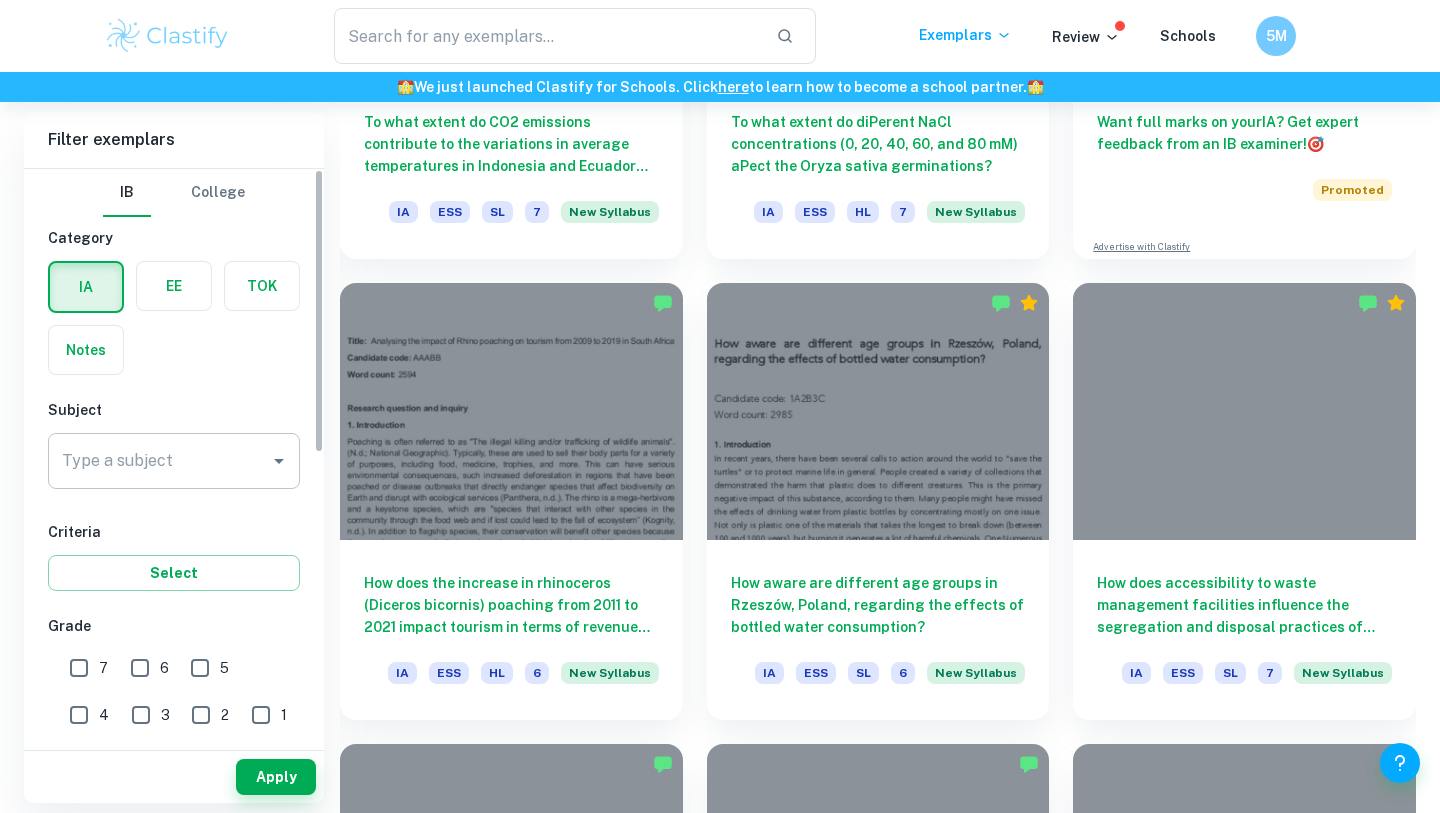 click on "Type a subject" at bounding box center [174, 461] 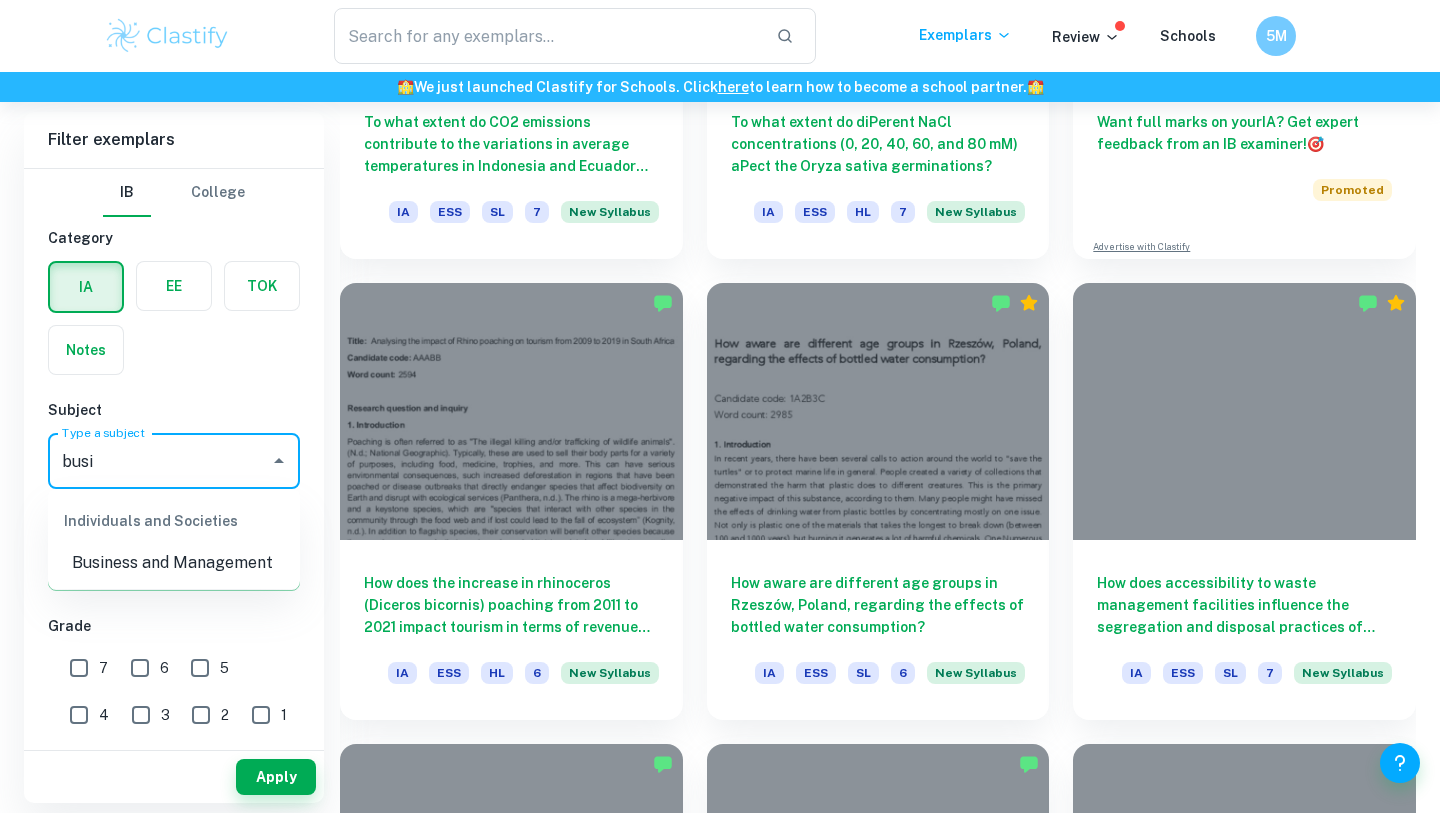 click on "Business and Management" at bounding box center [174, 563] 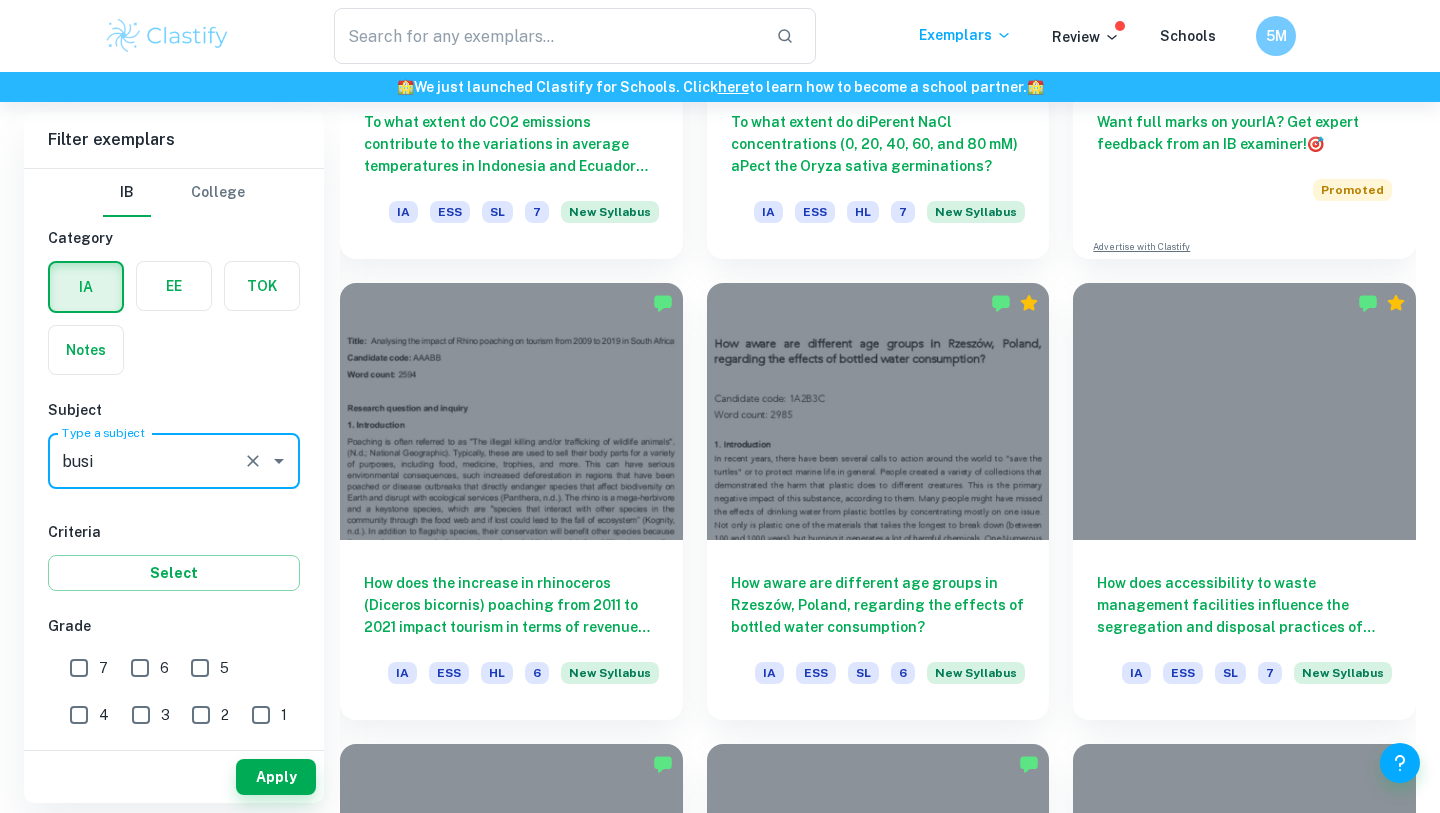 type on "Business and Management" 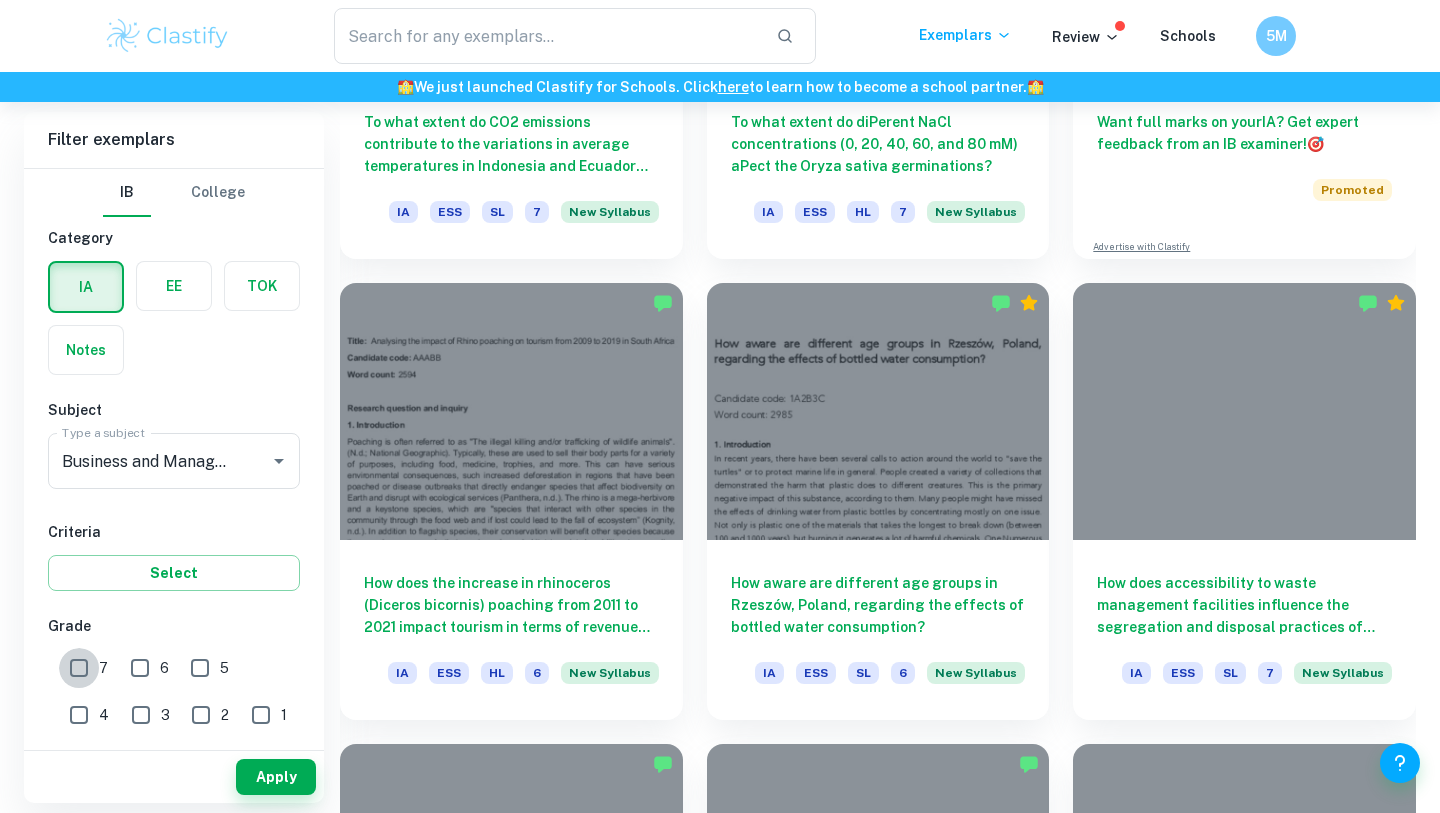 click on "7" at bounding box center (79, 668) 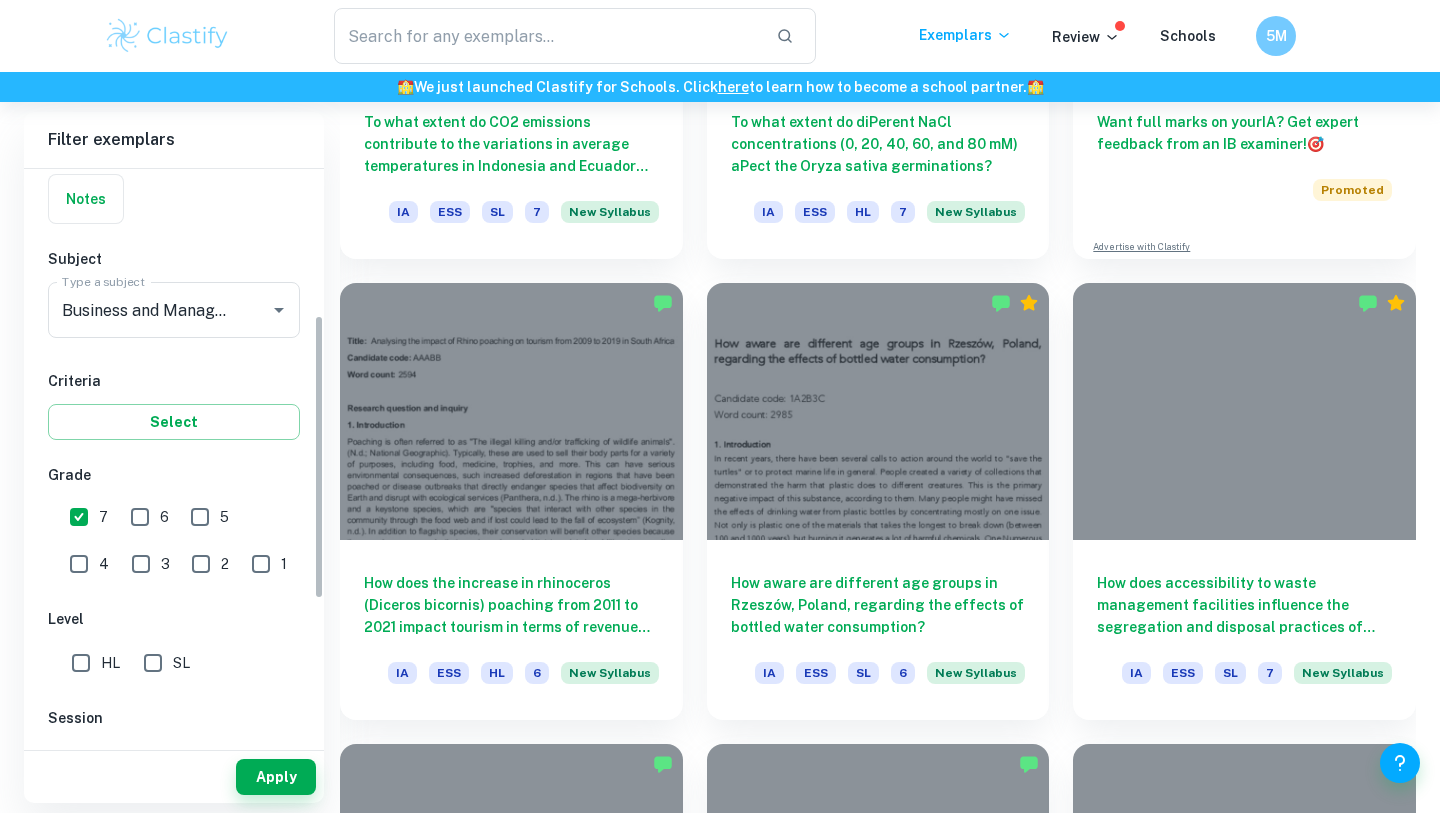 scroll, scrollTop: 295, scrollLeft: 0, axis: vertical 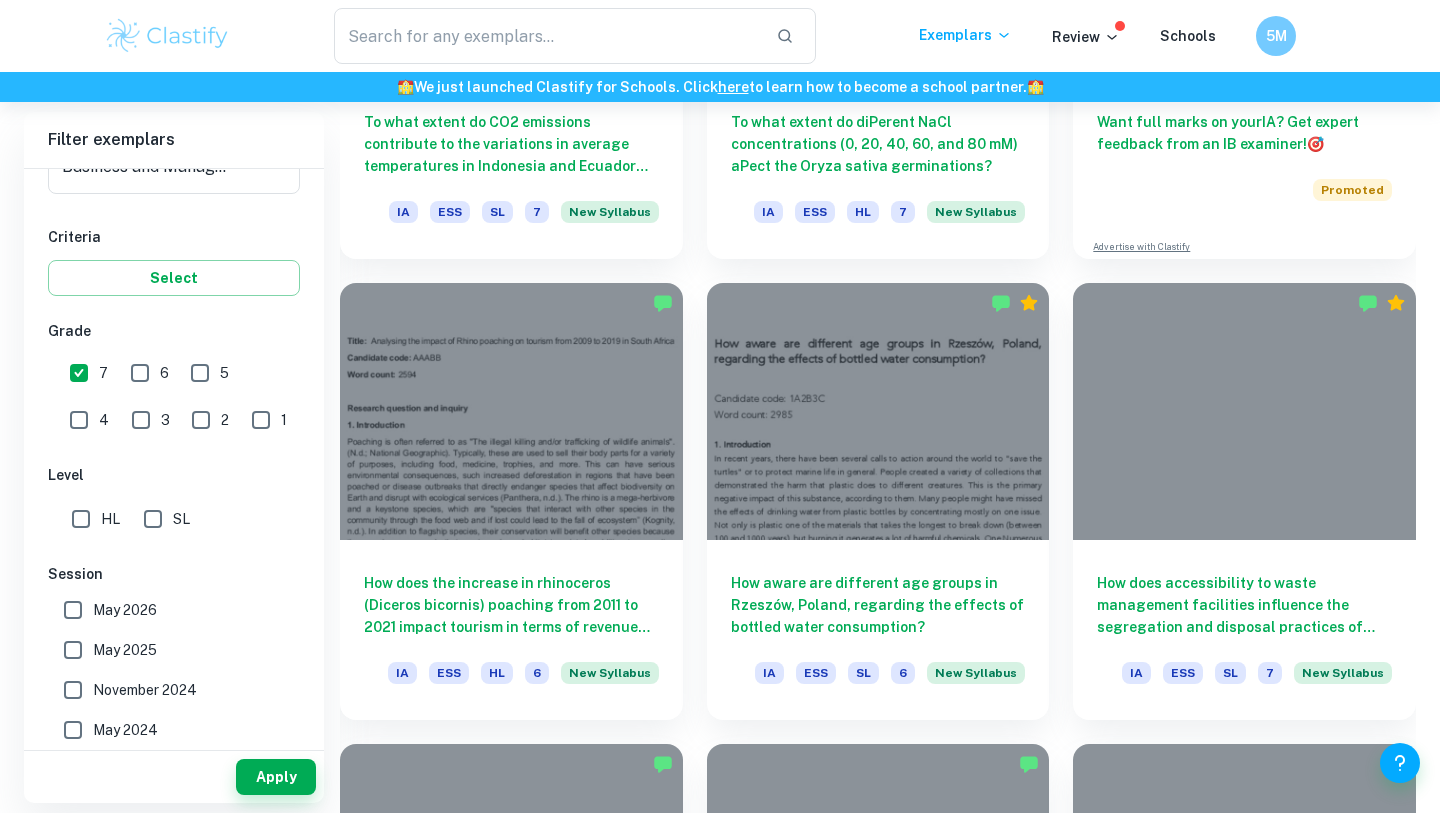 click on "HL" at bounding box center [81, 519] 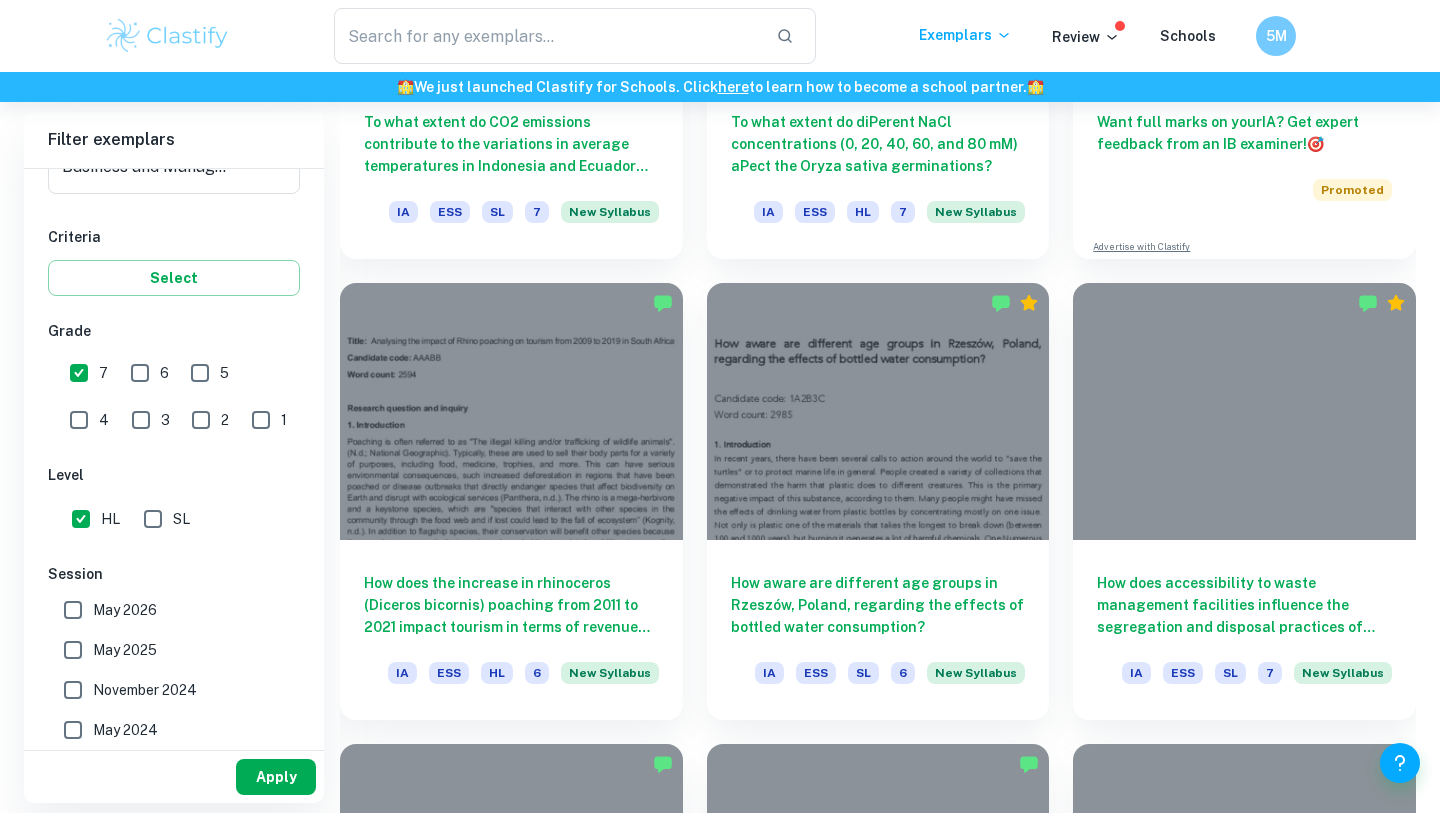 click on "Apply" at bounding box center [276, 777] 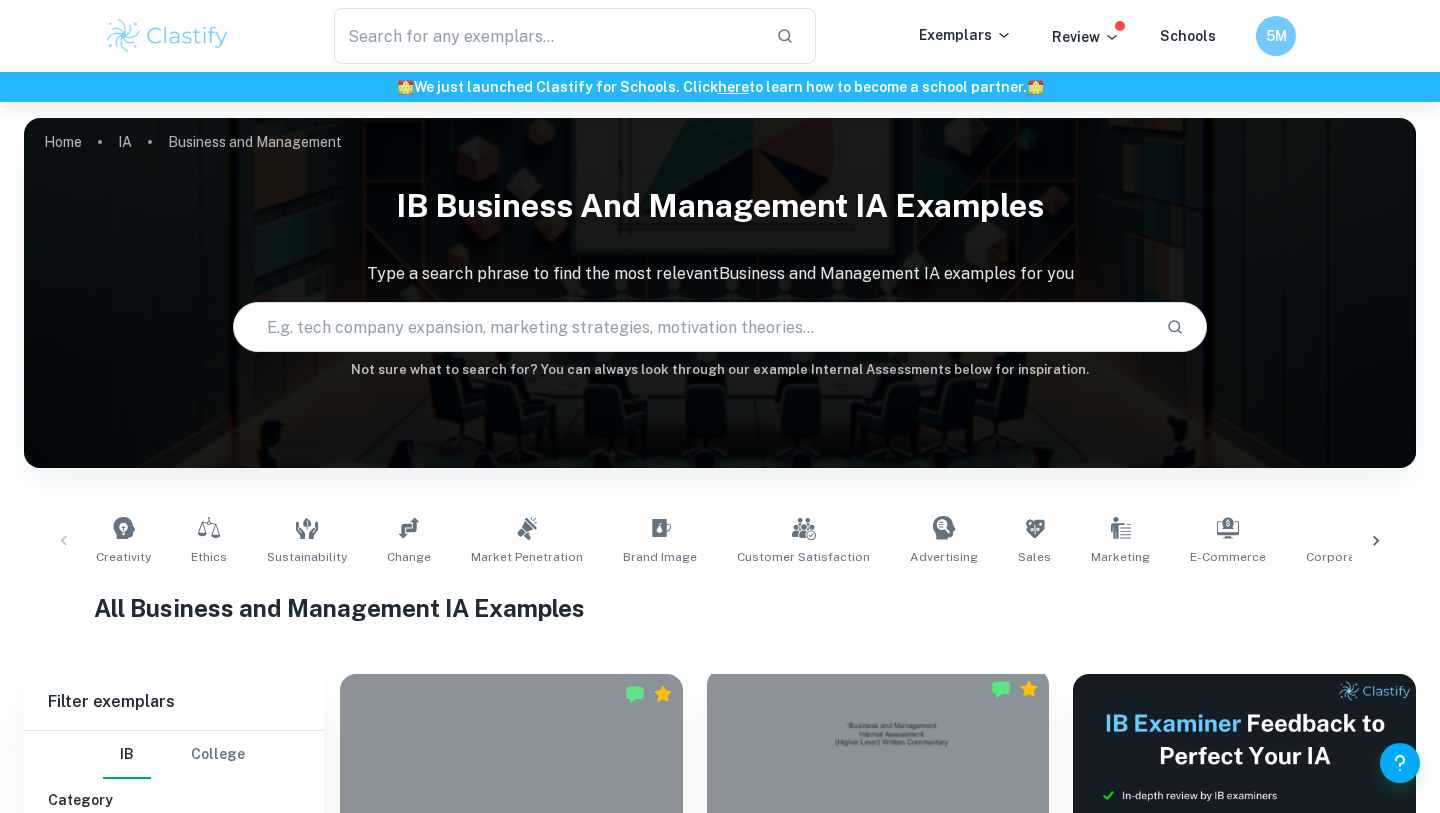 scroll, scrollTop: 301, scrollLeft: 0, axis: vertical 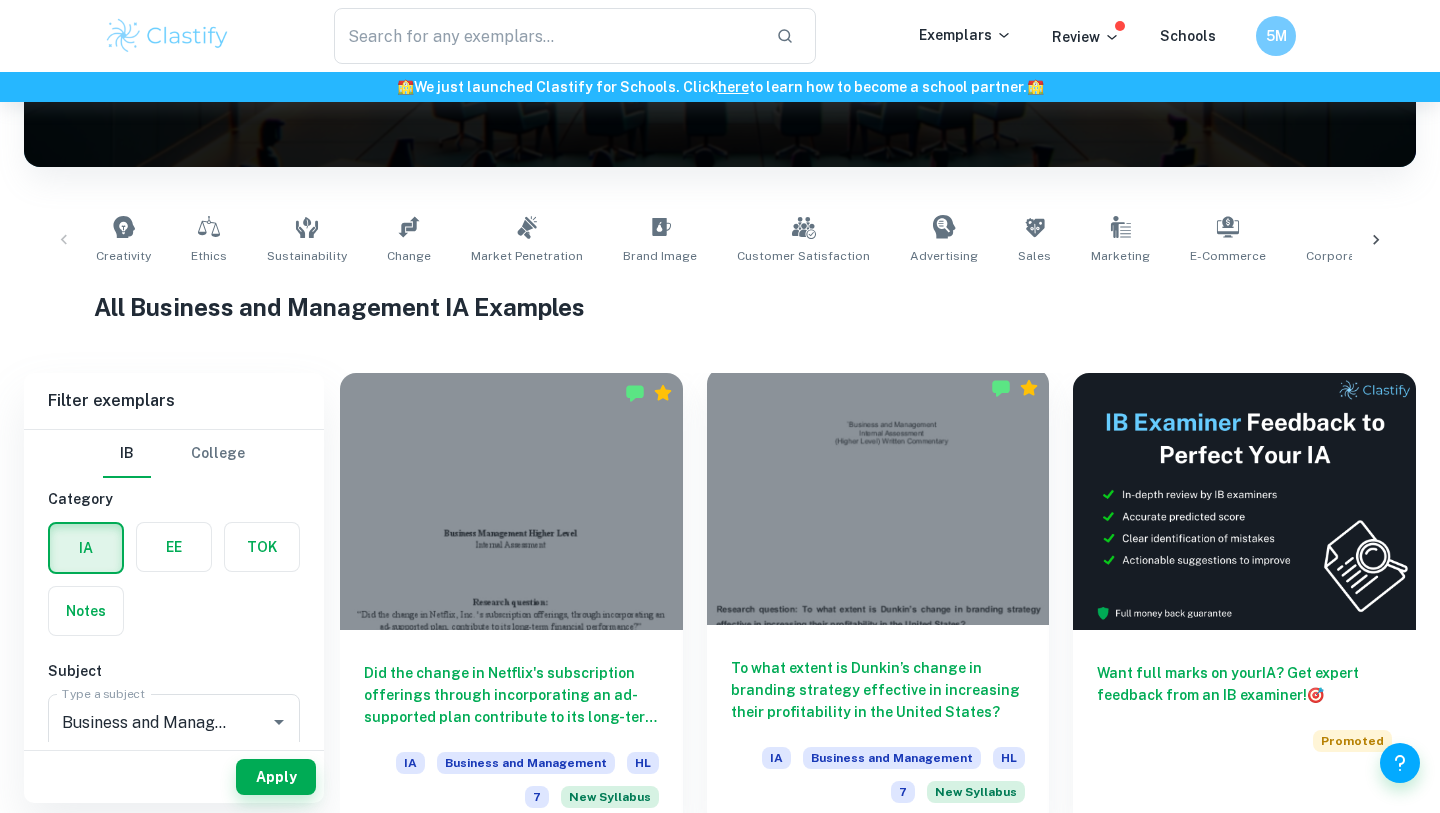 click on "To what extent is Dunkin’s change in branding strategy effective in increasing their profitability in the United States?" at bounding box center [878, 690] 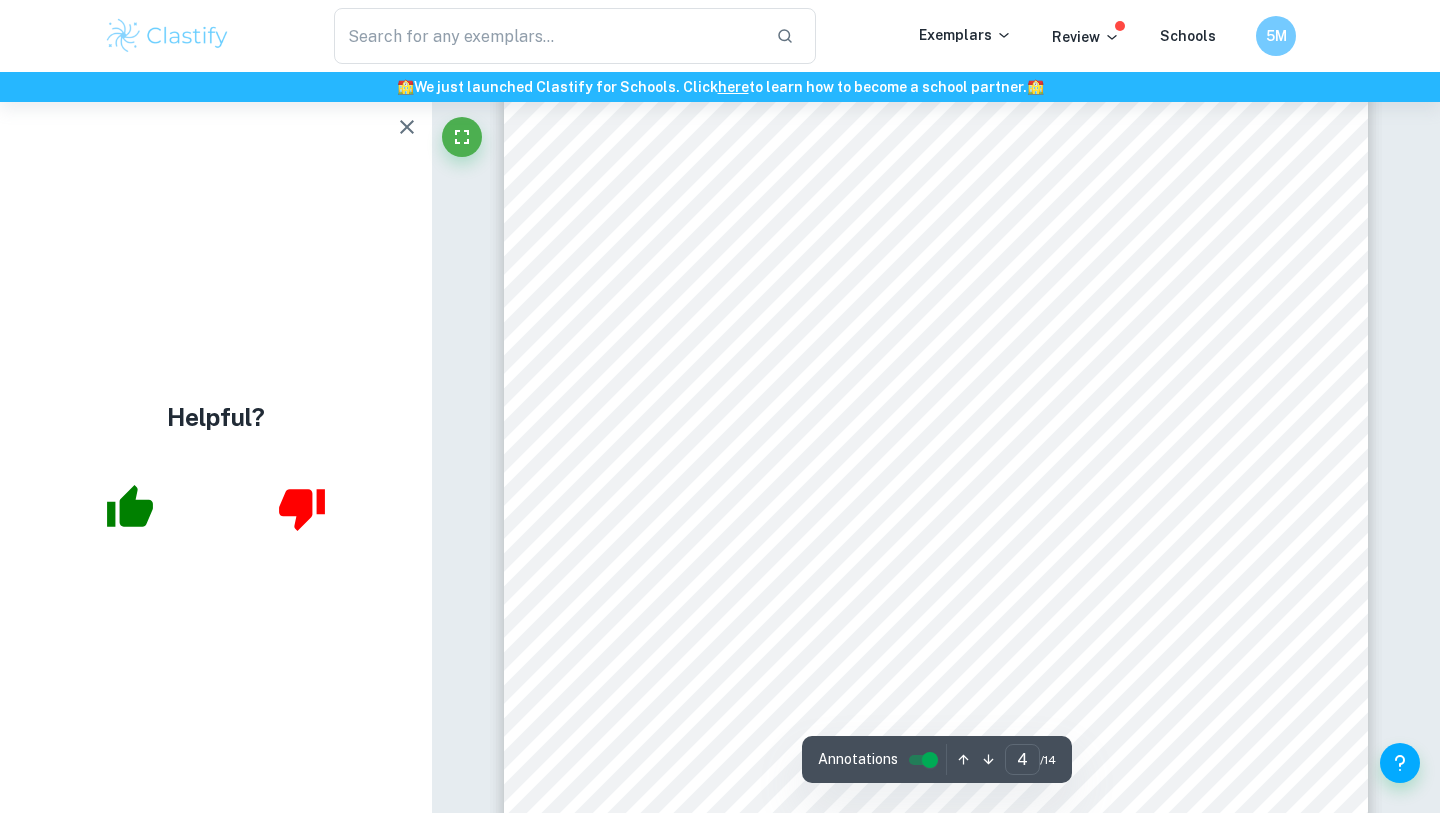 scroll, scrollTop: 3991, scrollLeft: 0, axis: vertical 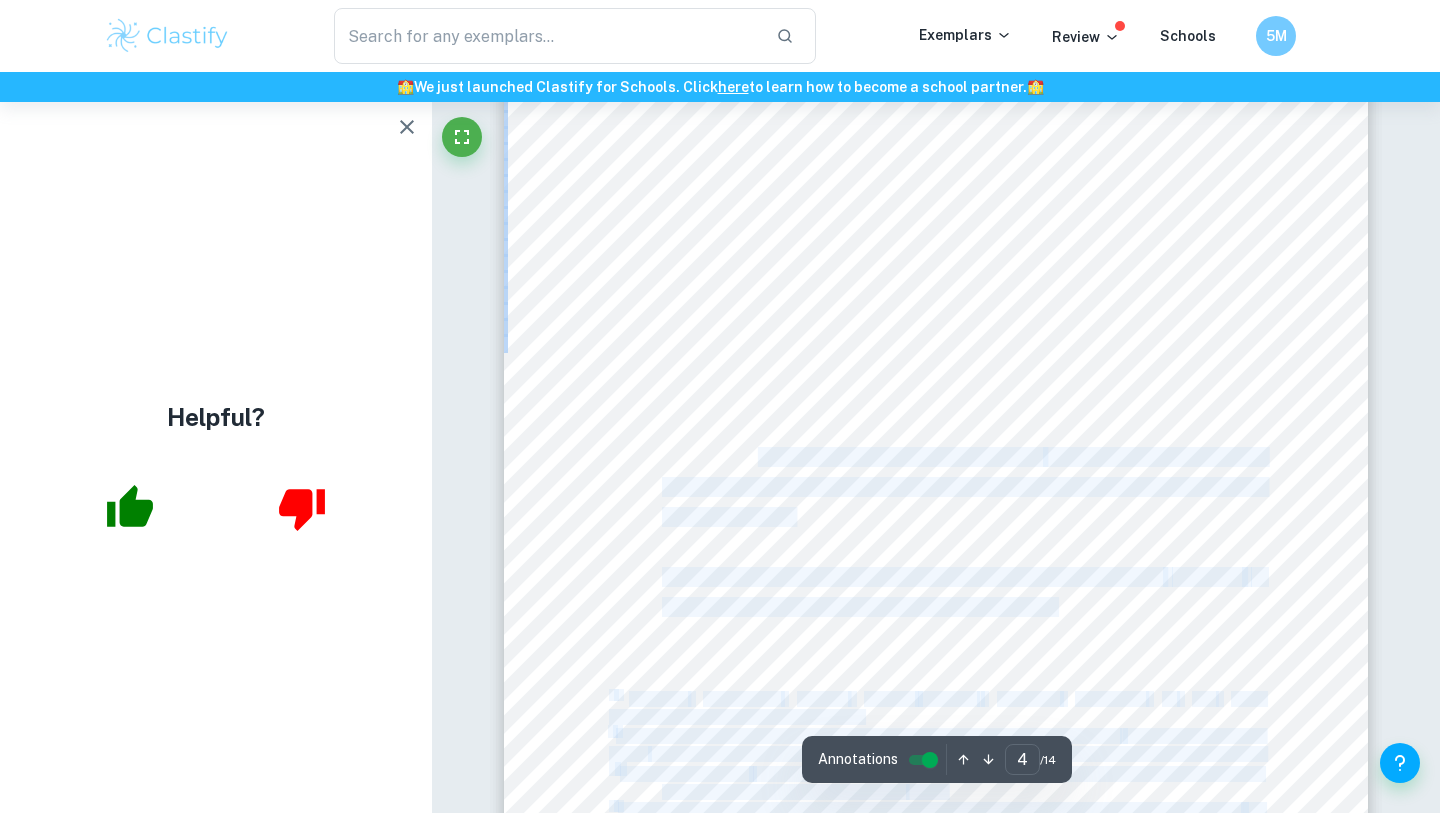 drag, startPoint x: 658, startPoint y: 455, endPoint x: 754, endPoint y: 453, distance: 96.02083 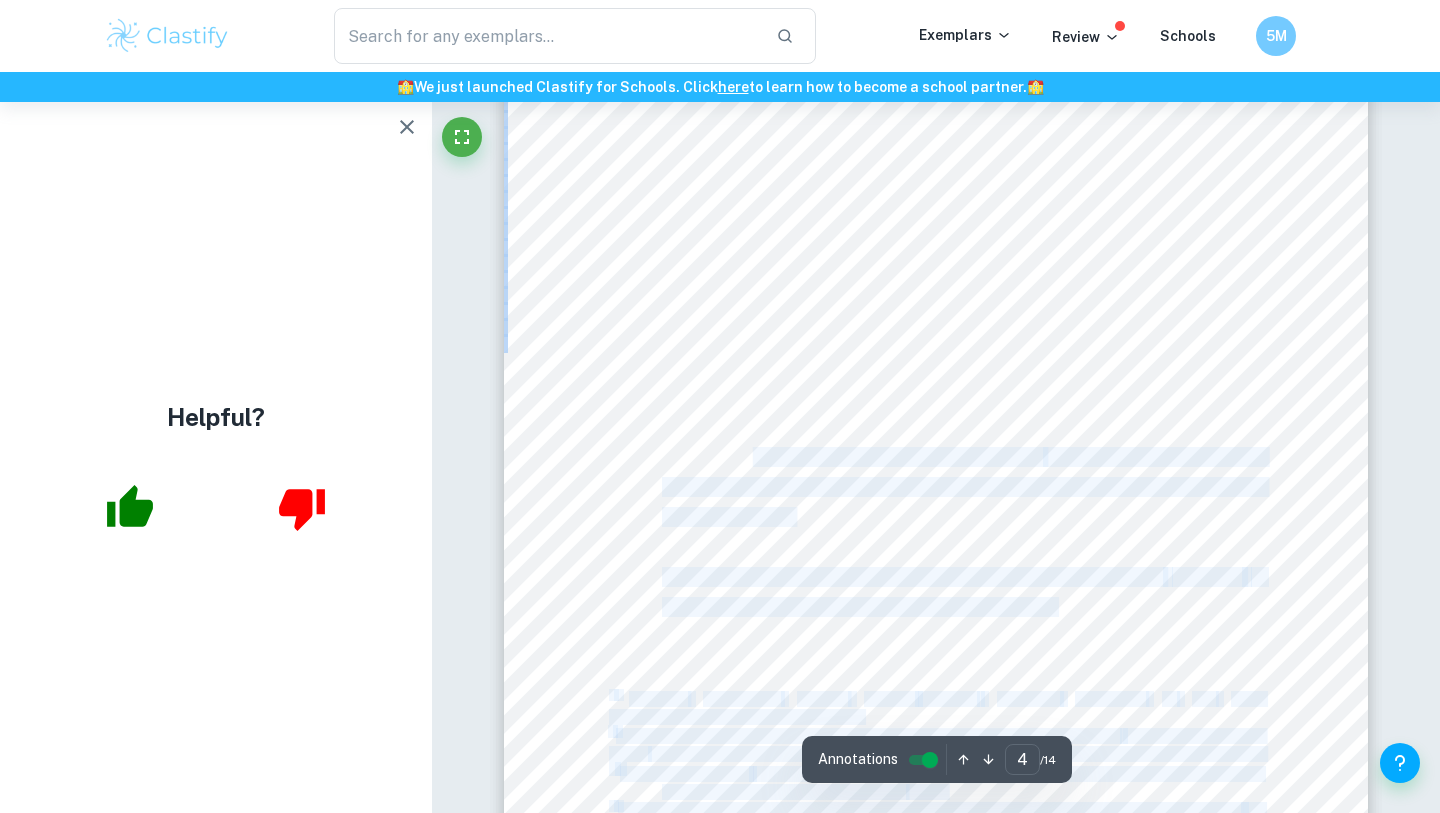 click on "This led me to formulate my research question, <" at bounding box center [852, 457] 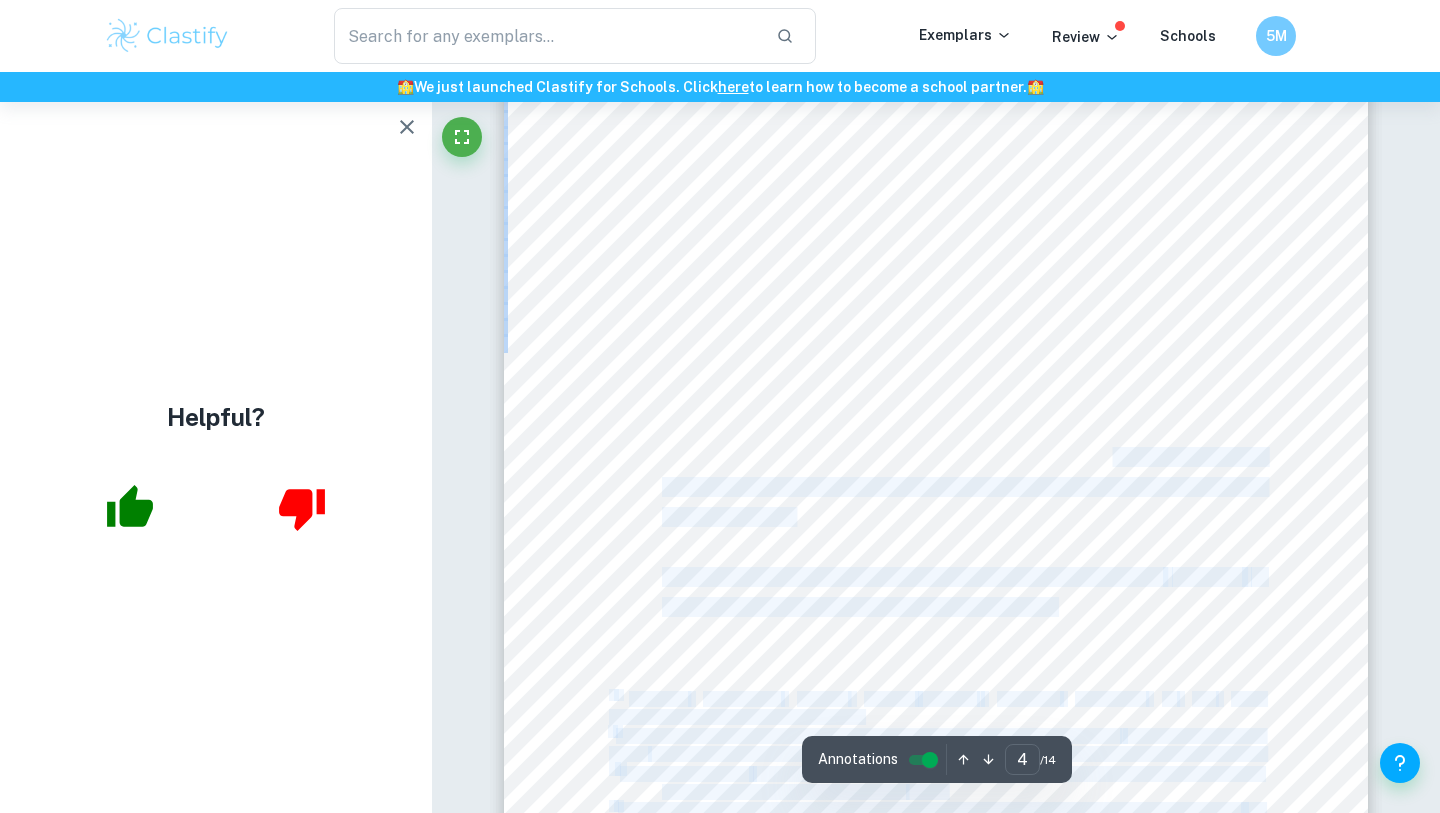 drag, startPoint x: 638, startPoint y: 453, endPoint x: 1135, endPoint y: 452, distance: 497.001 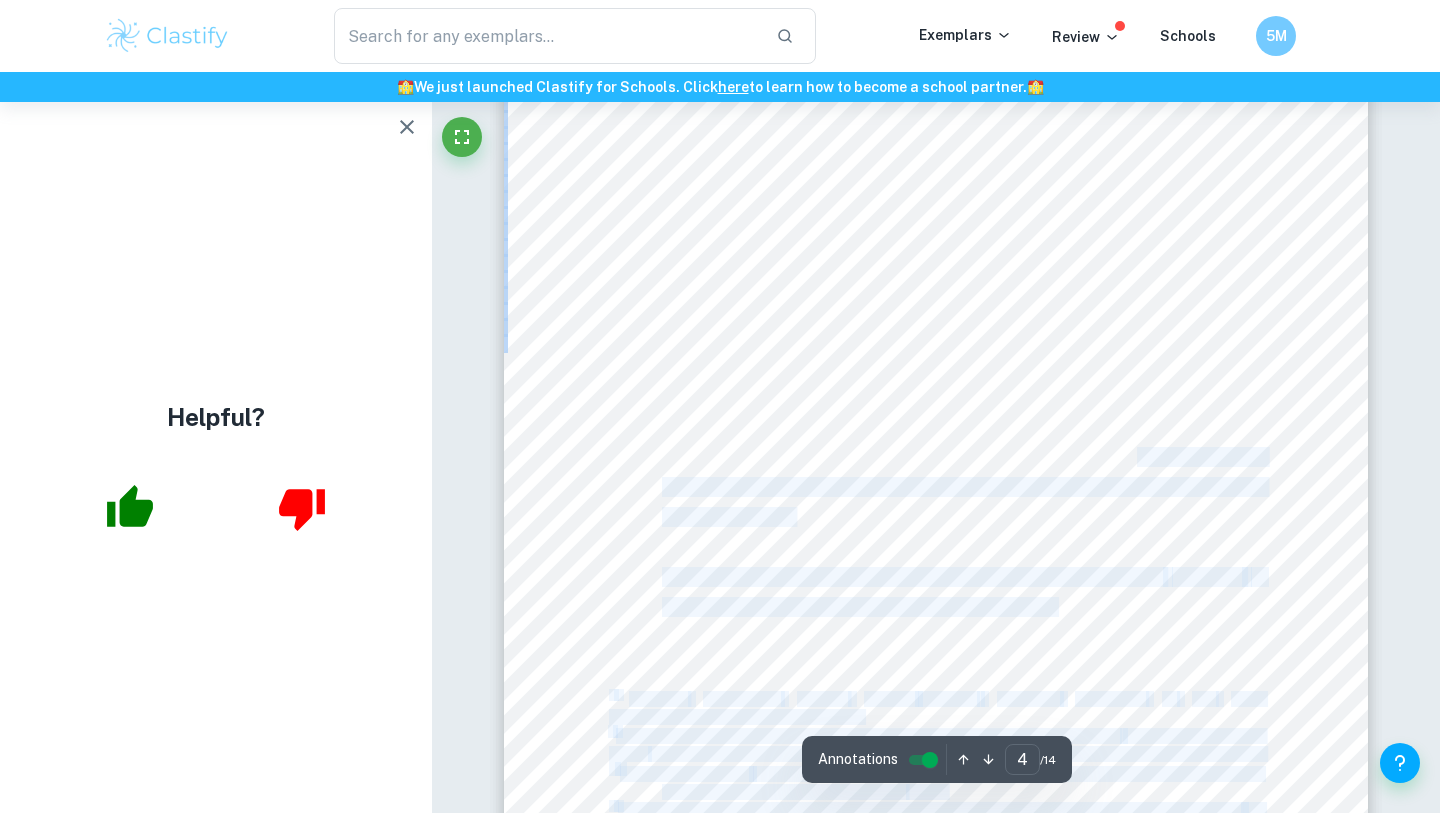 click on "To what extent is Dunkin9s" at bounding box center (1153, 457) 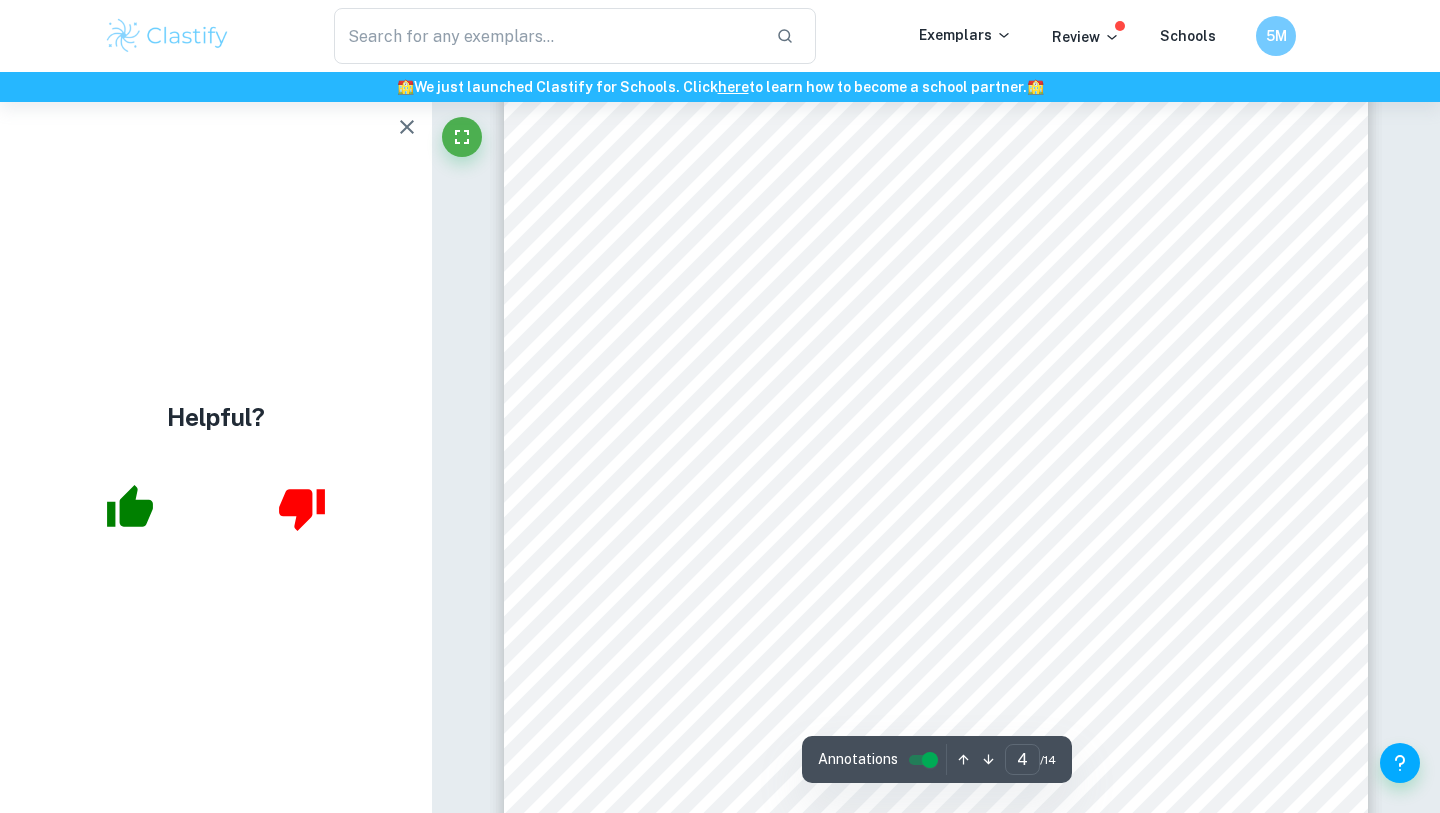 click on "This led me to formulate my research question, <" at bounding box center [852, 457] 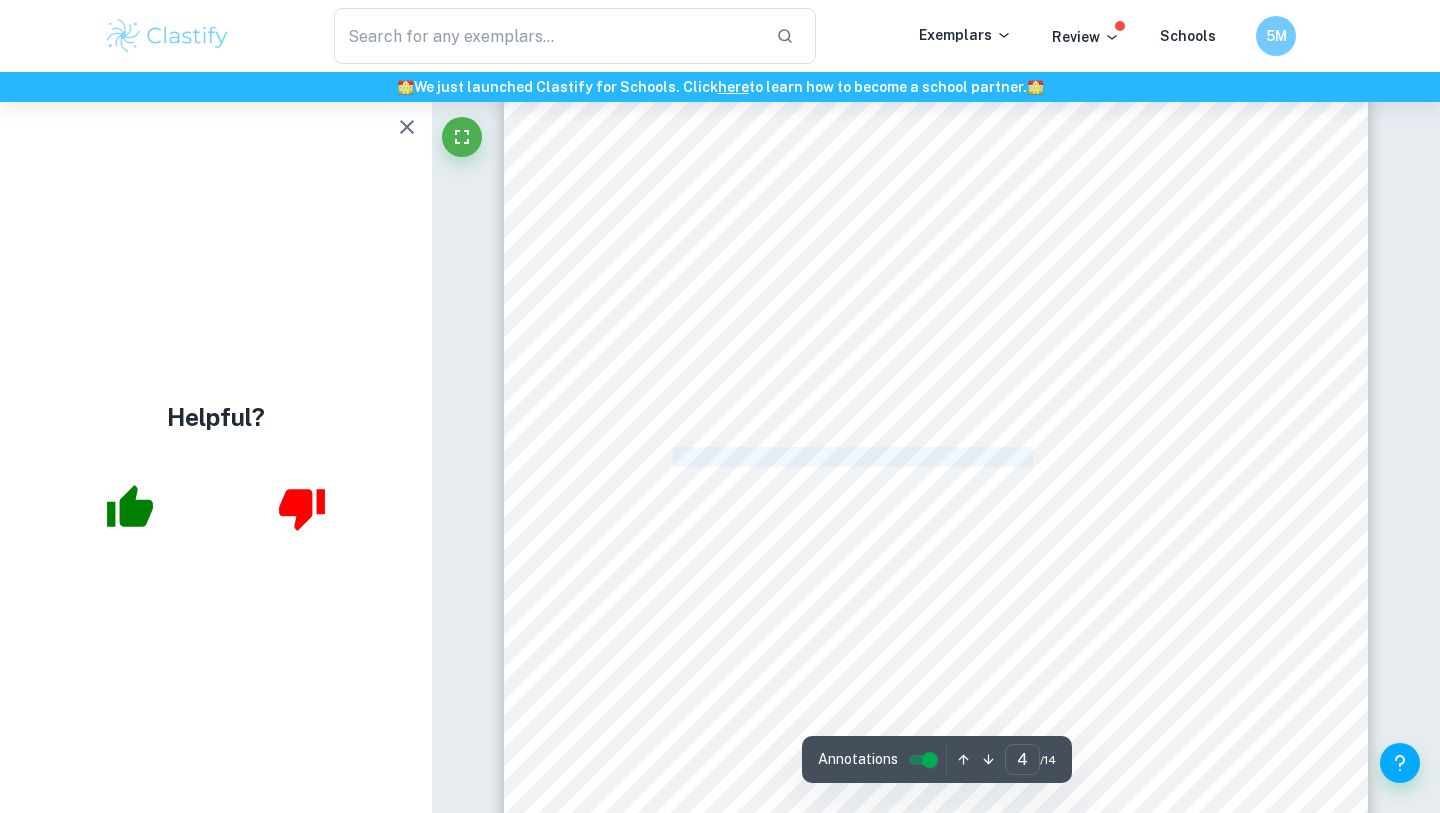 drag, startPoint x: 668, startPoint y: 456, endPoint x: 1030, endPoint y: 457, distance: 362.00137 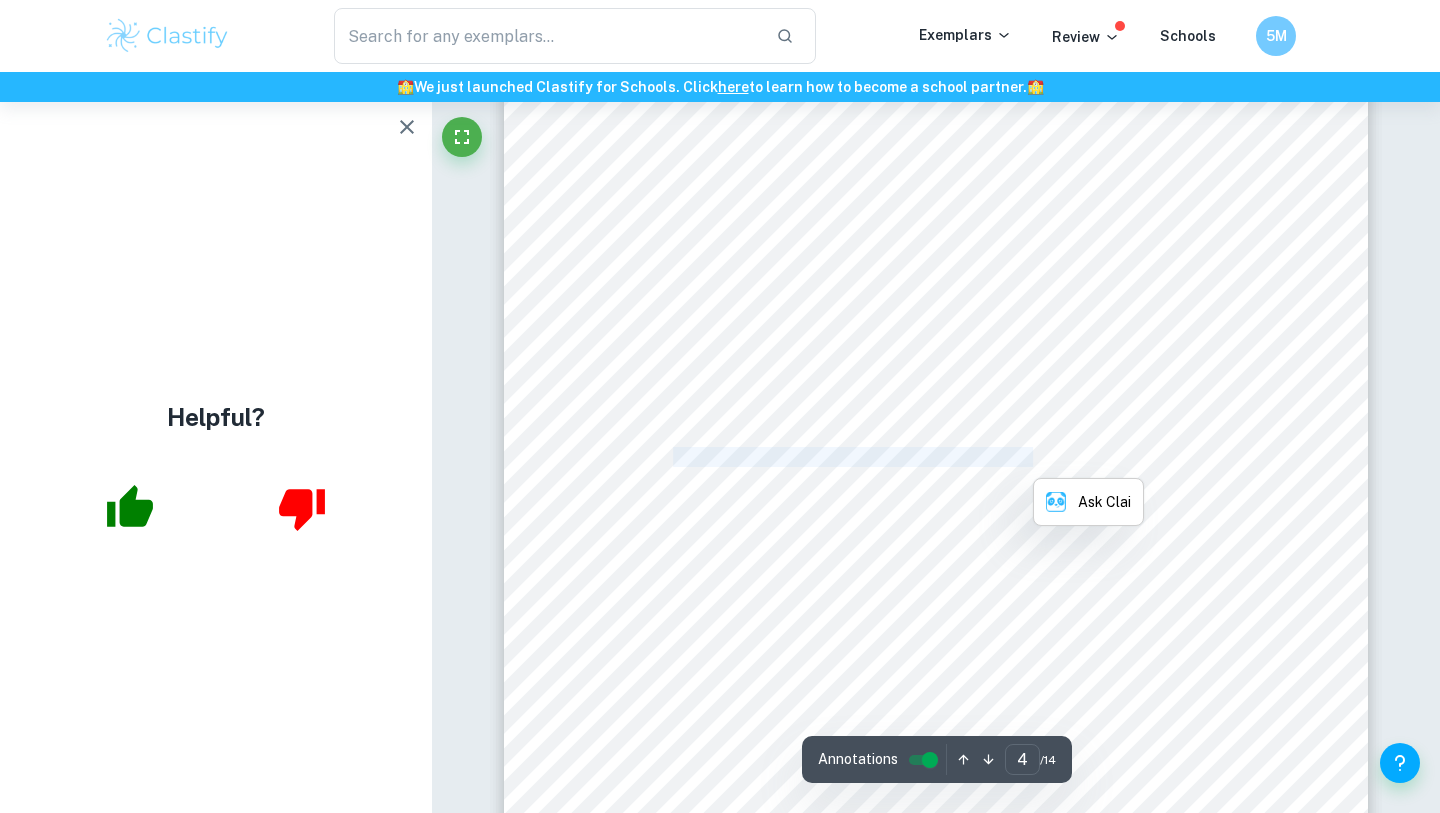 click on "This led me to formulate my research question, <" at bounding box center (852, 457) 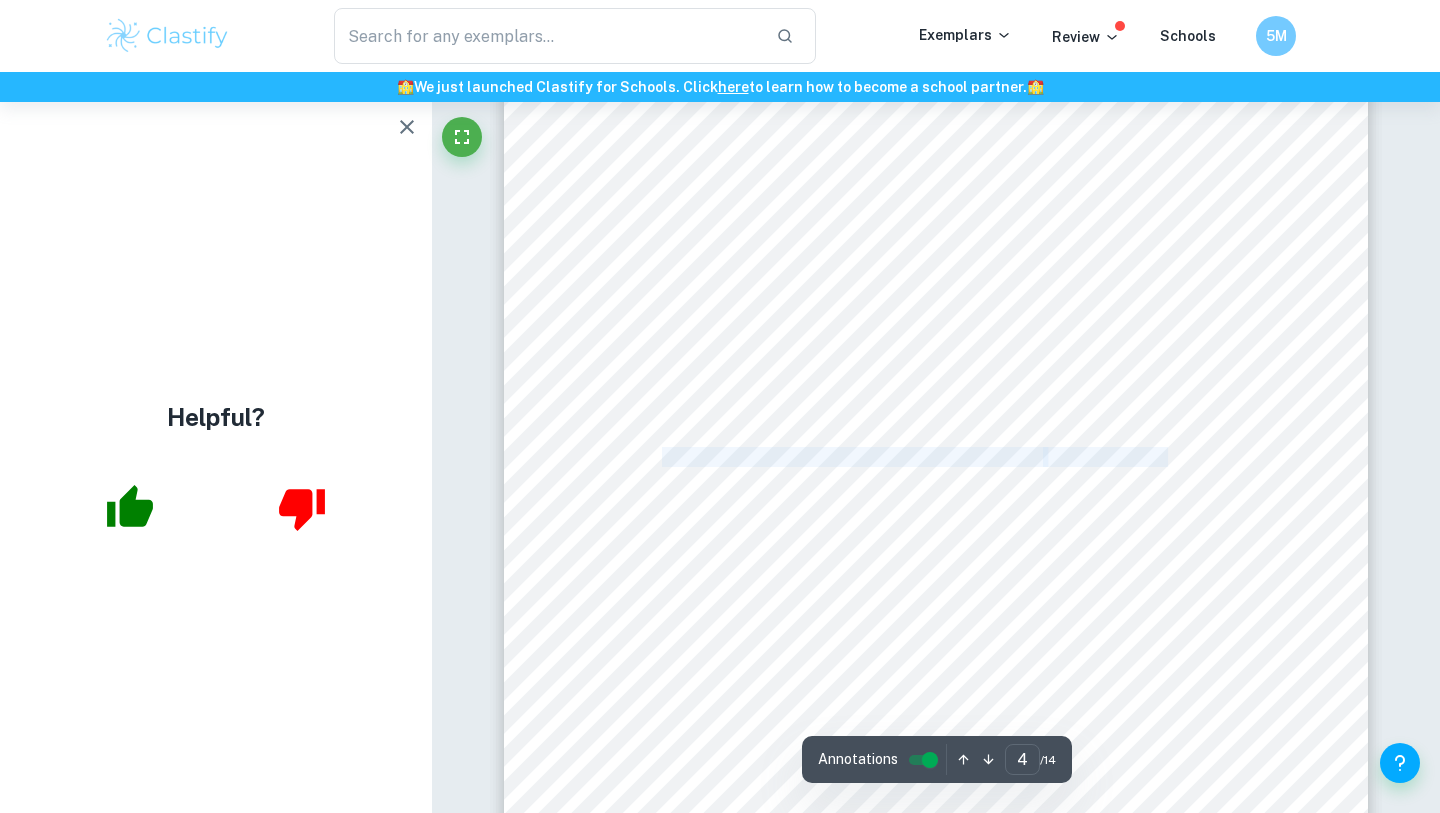 drag, startPoint x: 662, startPoint y: 456, endPoint x: 1169, endPoint y: 453, distance: 507.00888 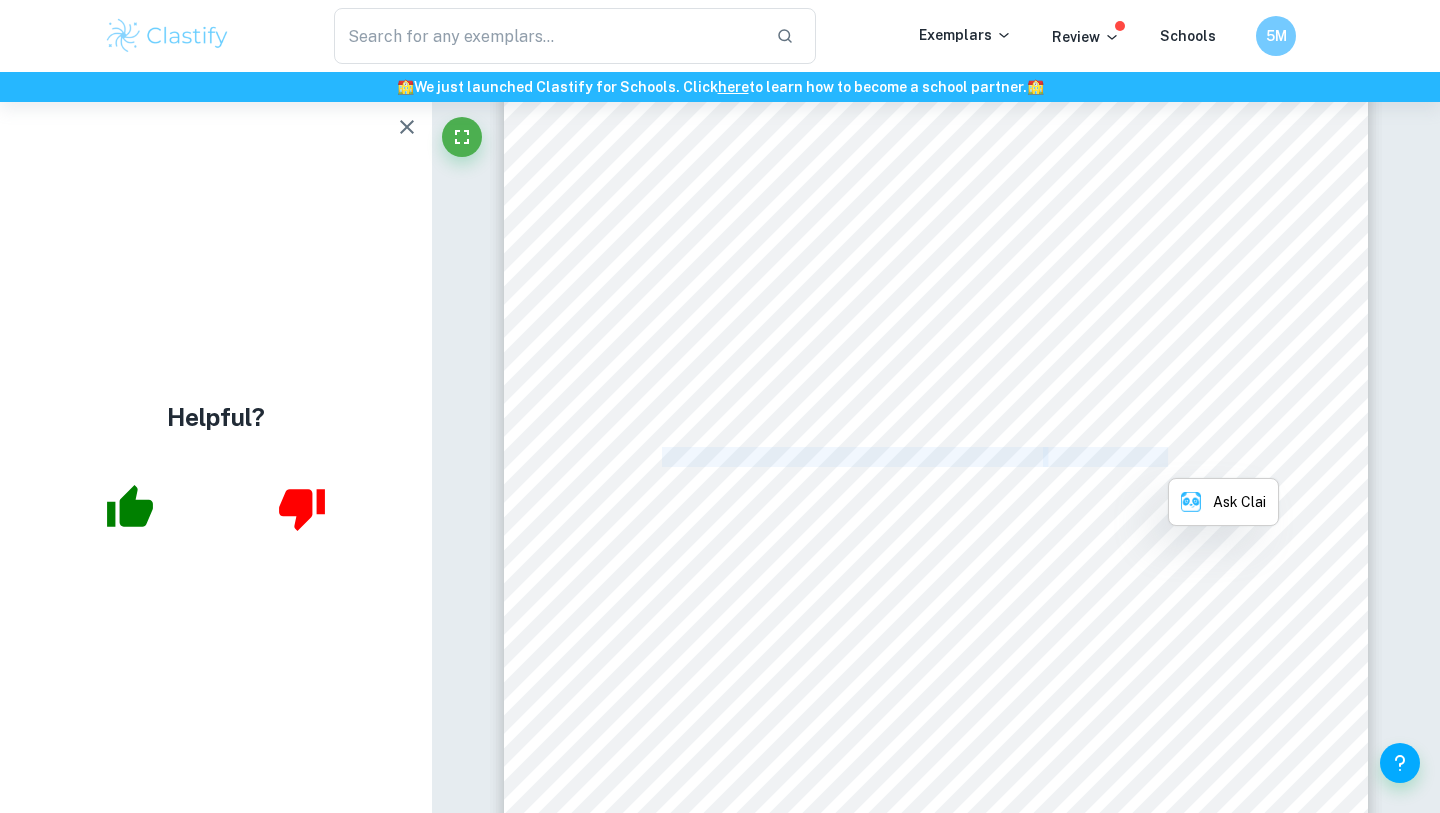 copy on "This led me to formulate my research question, < To what extent" 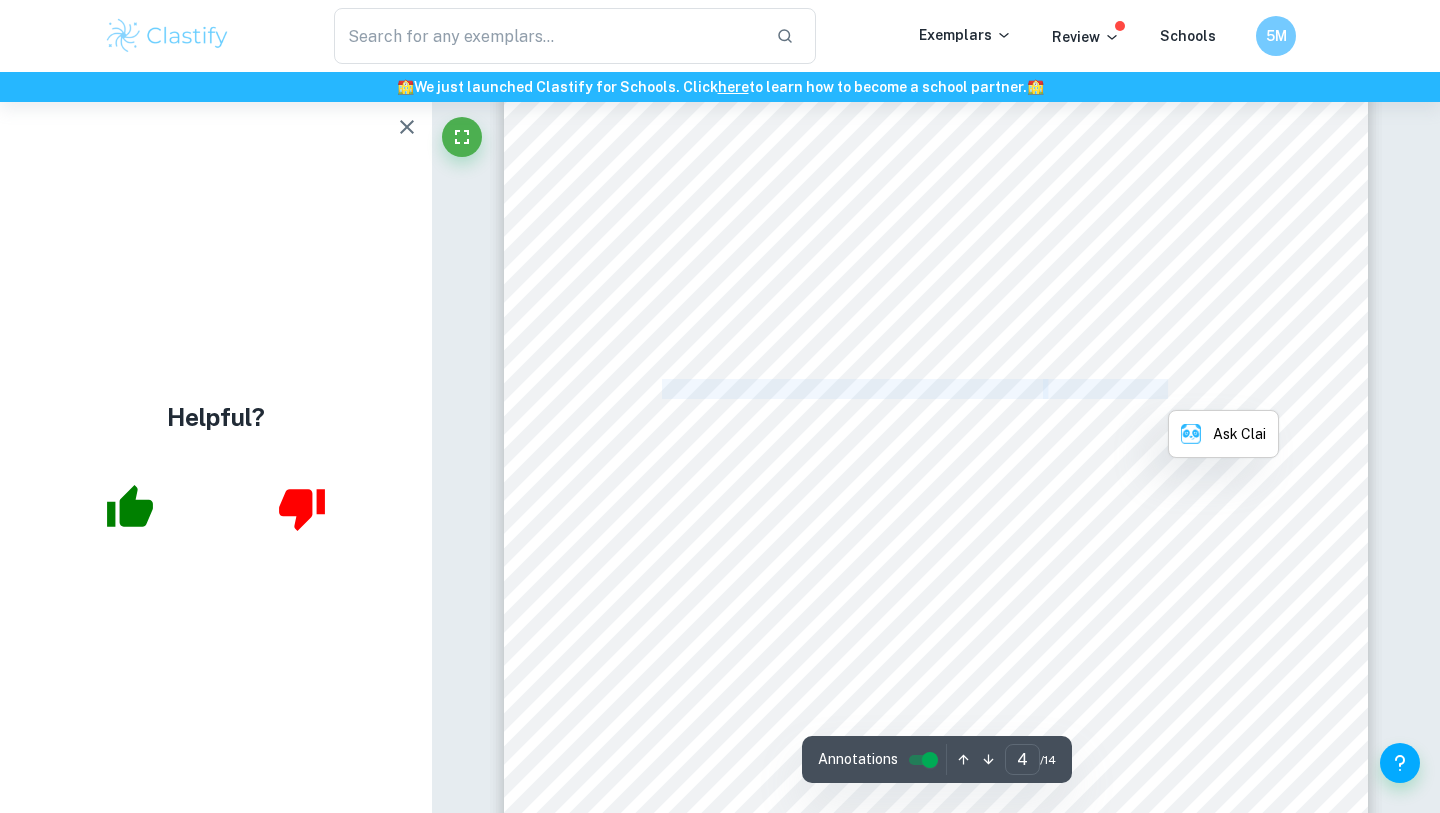 scroll, scrollTop: 4248, scrollLeft: 0, axis: vertical 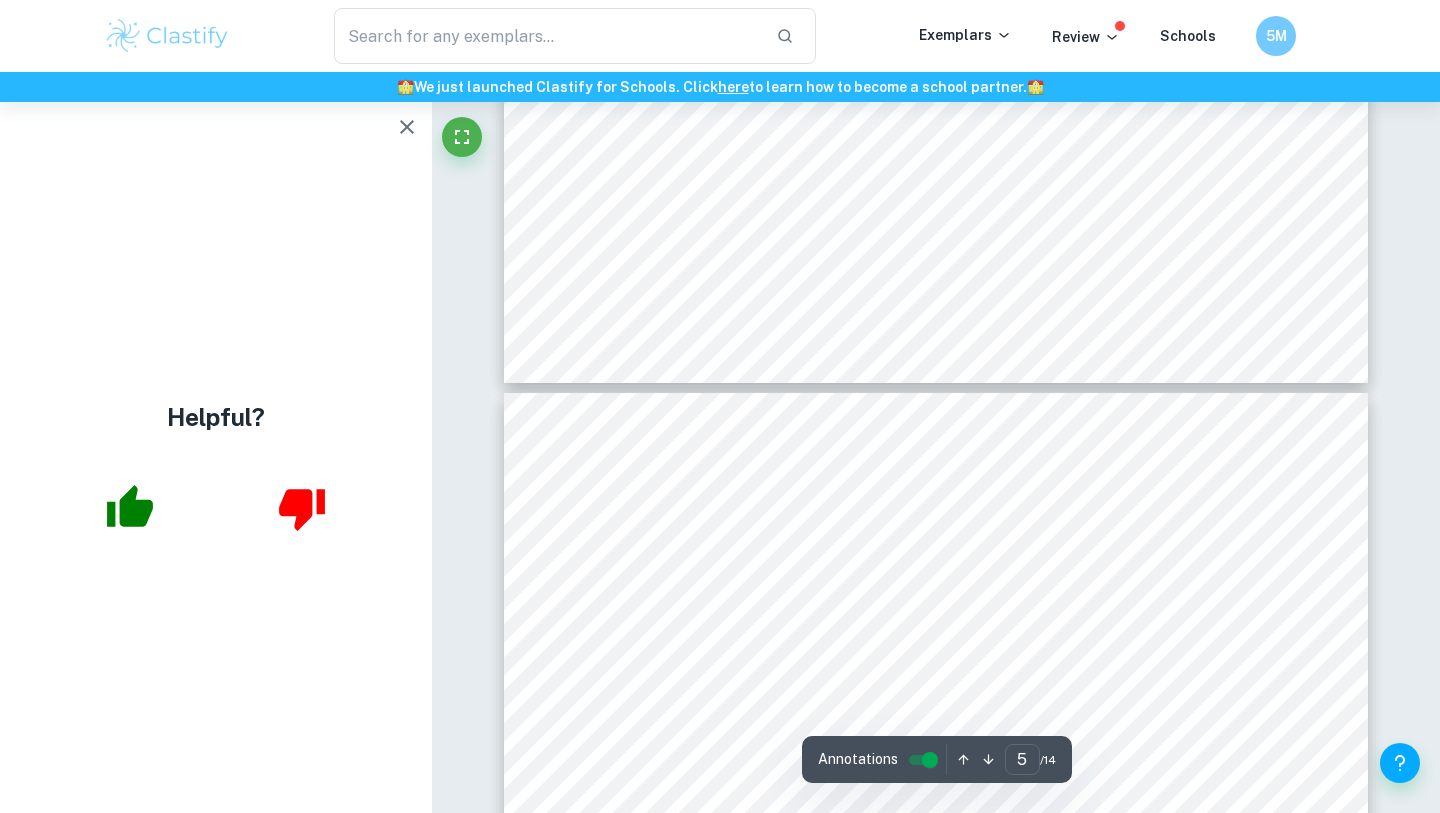 type on "4" 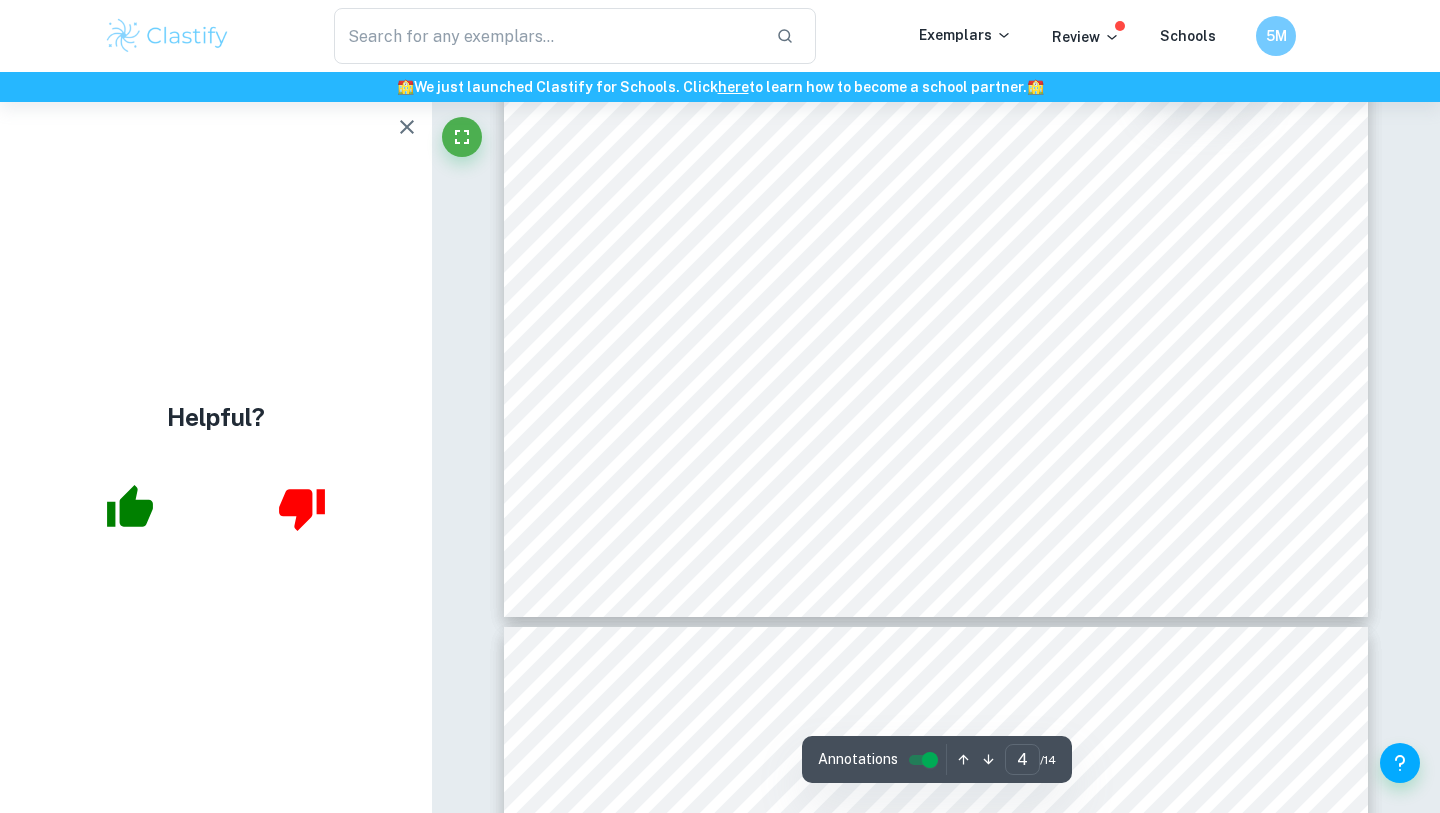 scroll, scrollTop: 4415, scrollLeft: 0, axis: vertical 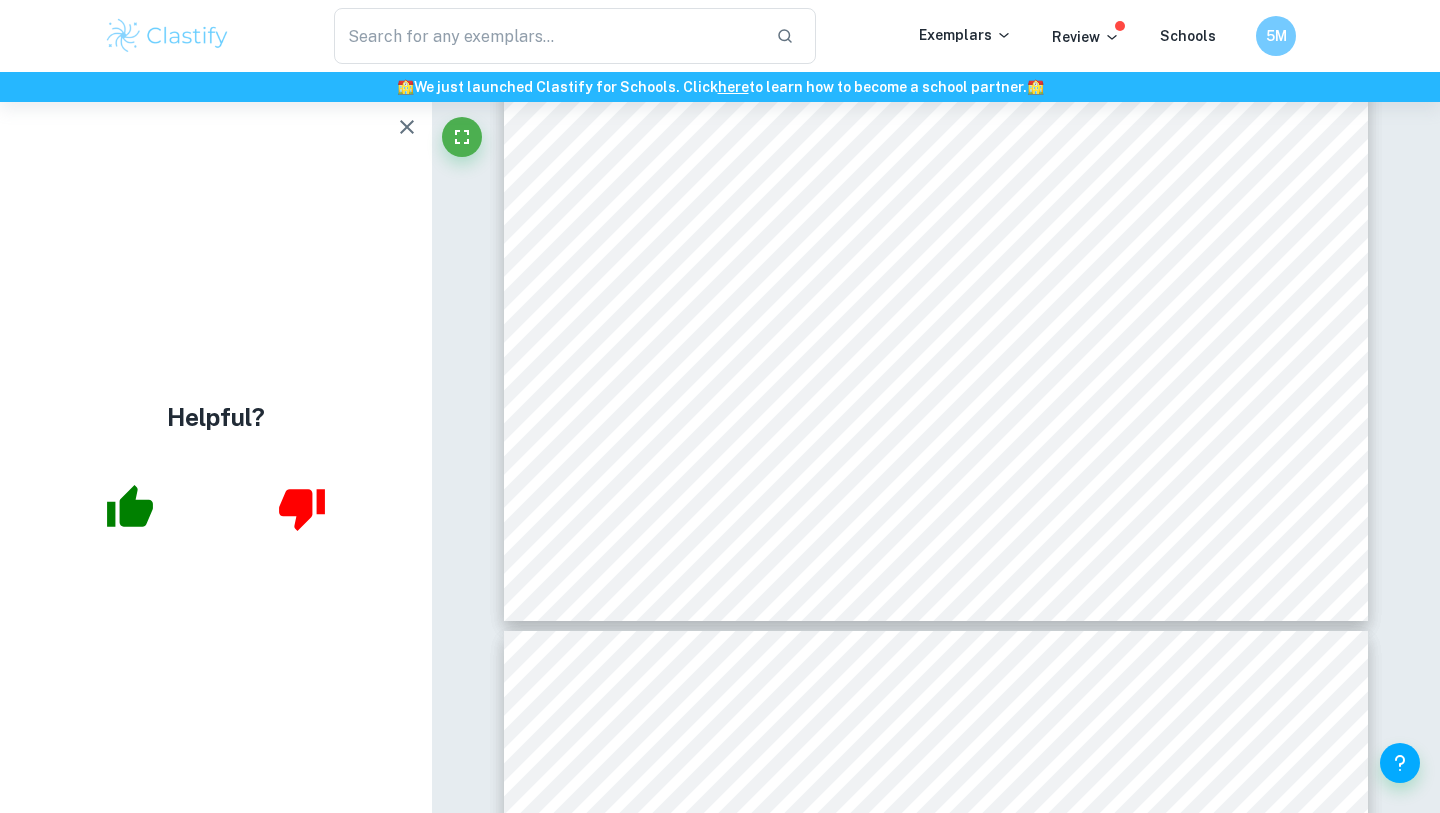 click on "Correct Criterion A The key concept identified is either change, creativity, ethics, or sustainability. If an IA fails to achieve this, a mark of 0 is given Comment The key concept chosen by the student is change. The student identified the concept of change on the title page. The discussion of Dunkin's rebranding strategy, including the name change and menu modifications, illustrated how these changes aimed to increase profitability. The analysis of Dunkin's transition to a beverage-led company and the focus on consumer trends supported the identification of change as a central theme. Written by Natalia Ask Clai Correct Criterion A This key concept employed is clearly indicated on the title page (it can be included in the research question but does not have to, the title page is the prime requirement) Comment Written by Natalia Ask Clai Correct Criterion A Comment Written by Natalia Ask Clai Correct Criterion A Comment Written by Natalia Ask Clai Incorrect Criterion A Comment Written by Natalia Ask Clai 4 /" at bounding box center [936, 4319] 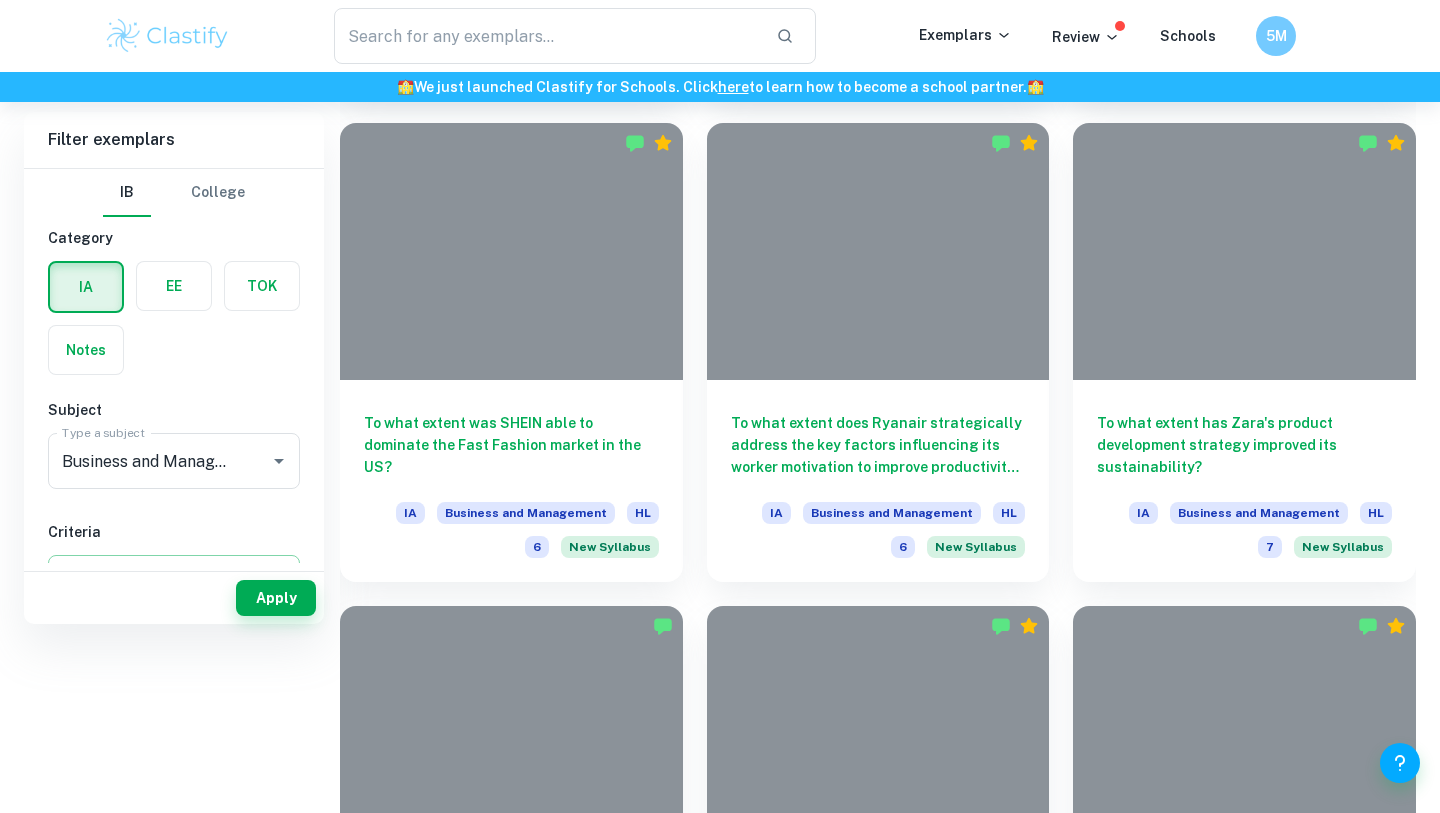 click on "Did the change in Netflix's subscription offerings through incorporating an ad-supported
plan contribute to its long-term financial performance?" at bounding box center (511, -3424) 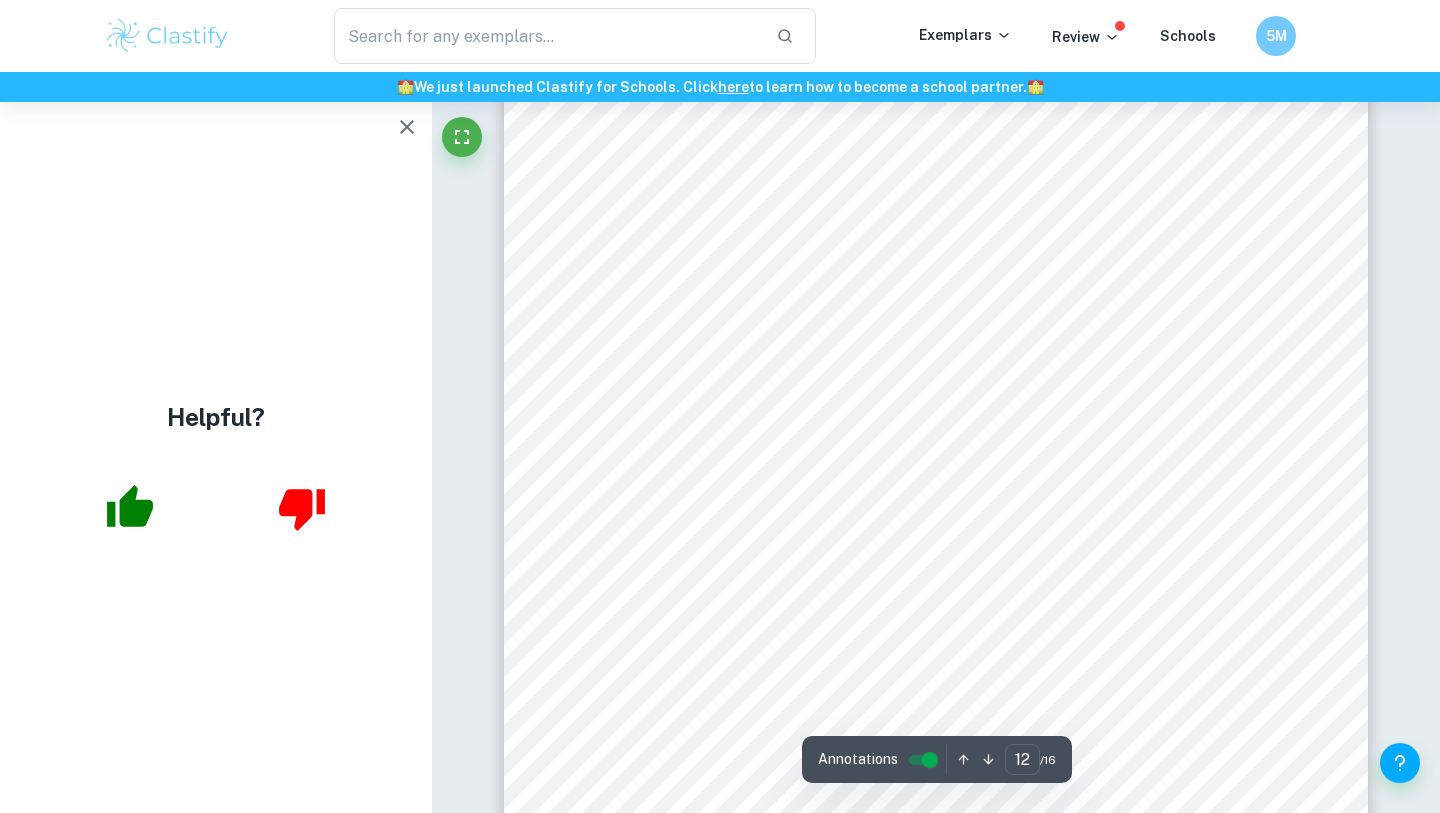 scroll, scrollTop: 13759, scrollLeft: 0, axis: vertical 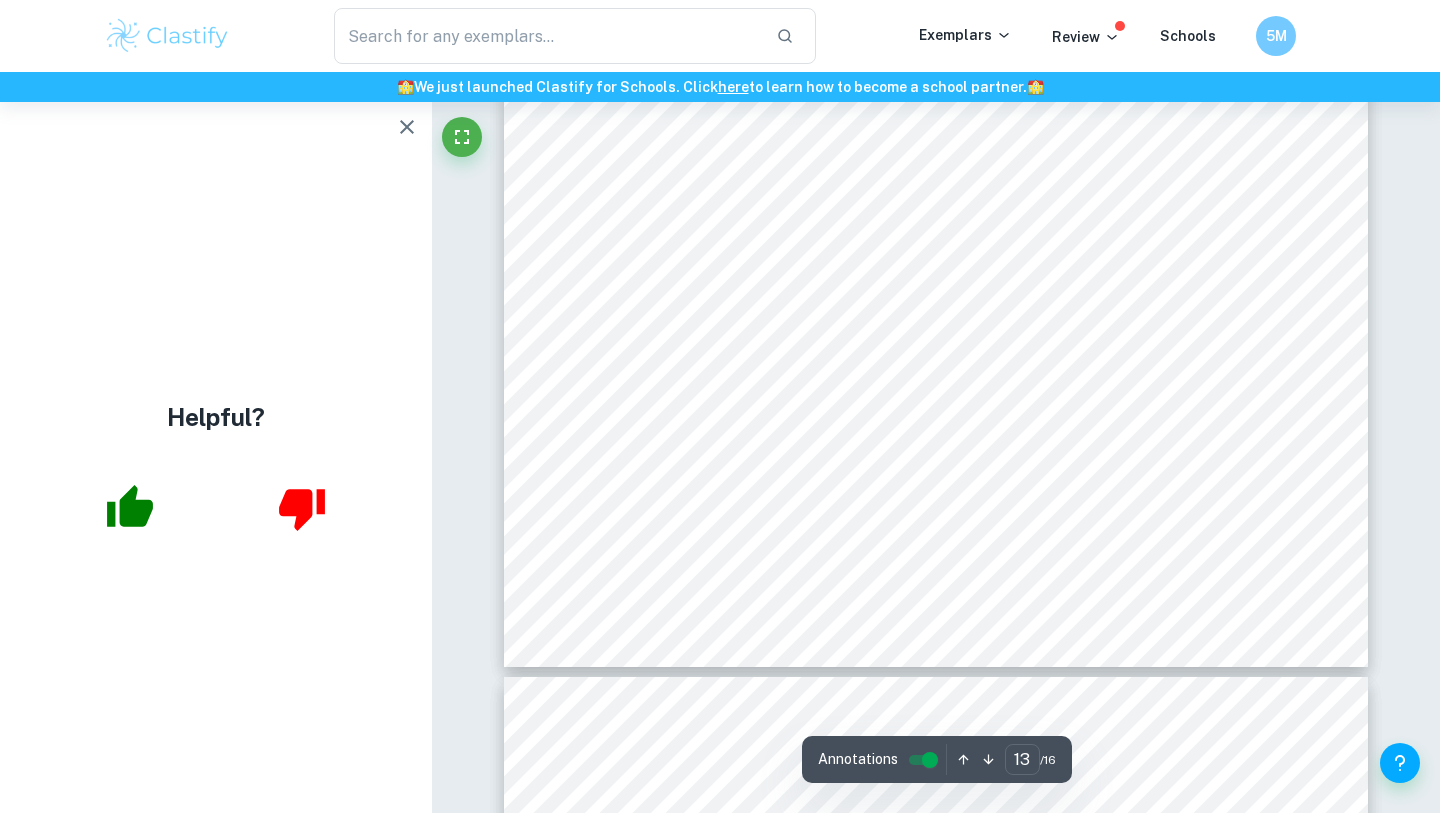 type on "12" 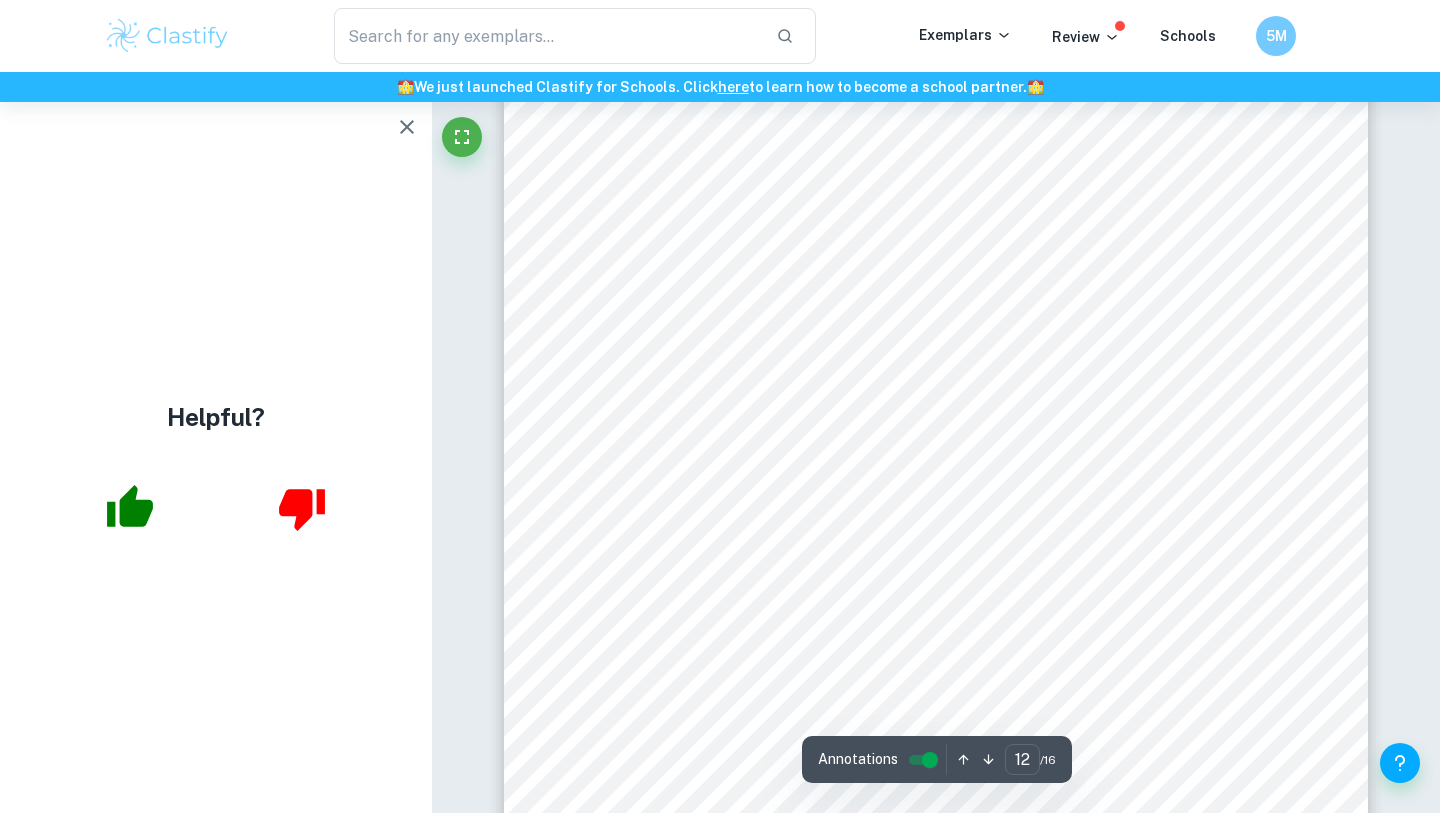 scroll, scrollTop: 13767, scrollLeft: 0, axis: vertical 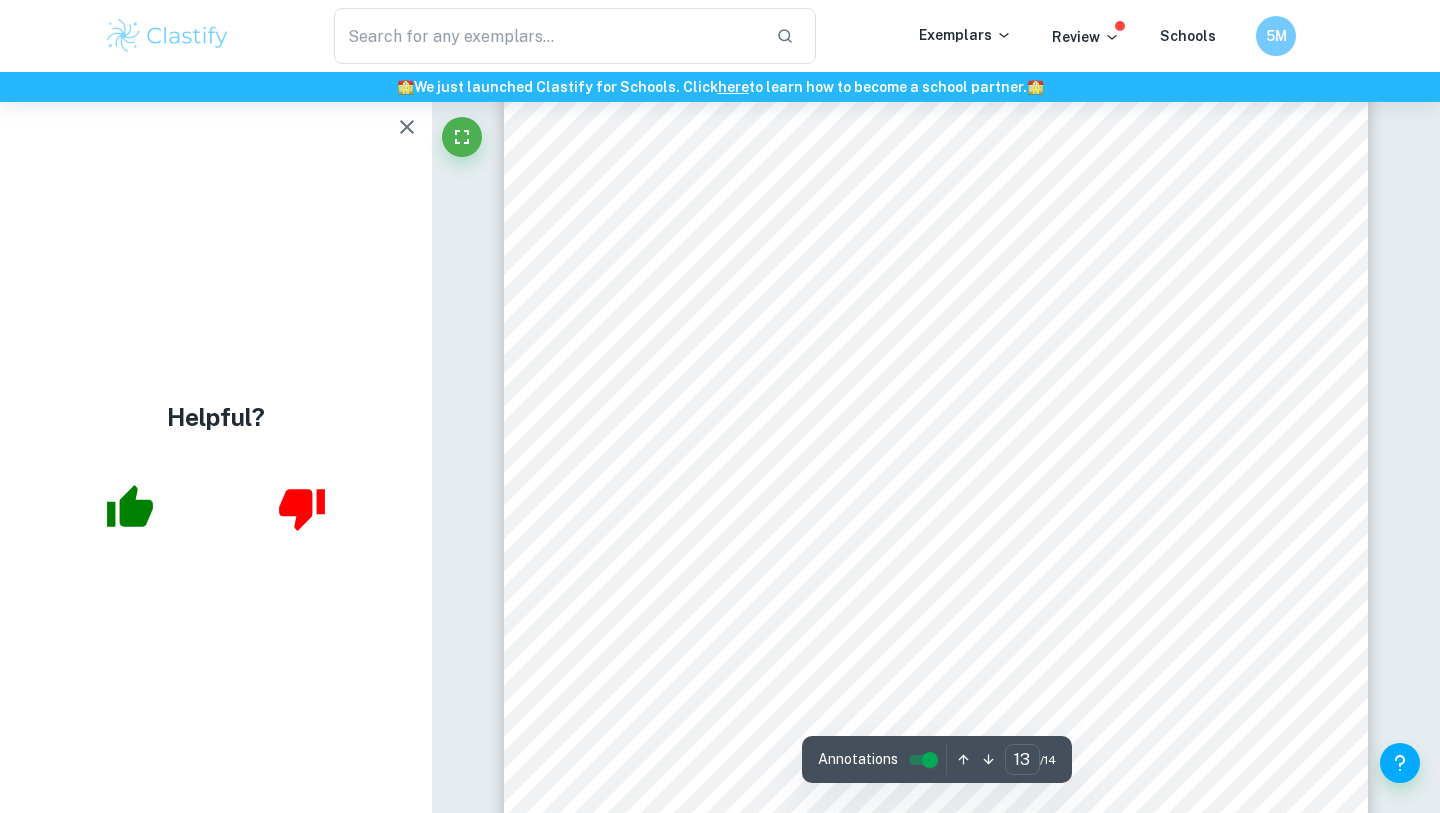 drag, startPoint x: 777, startPoint y: 465, endPoint x: 801, endPoint y: 546, distance: 84.48077 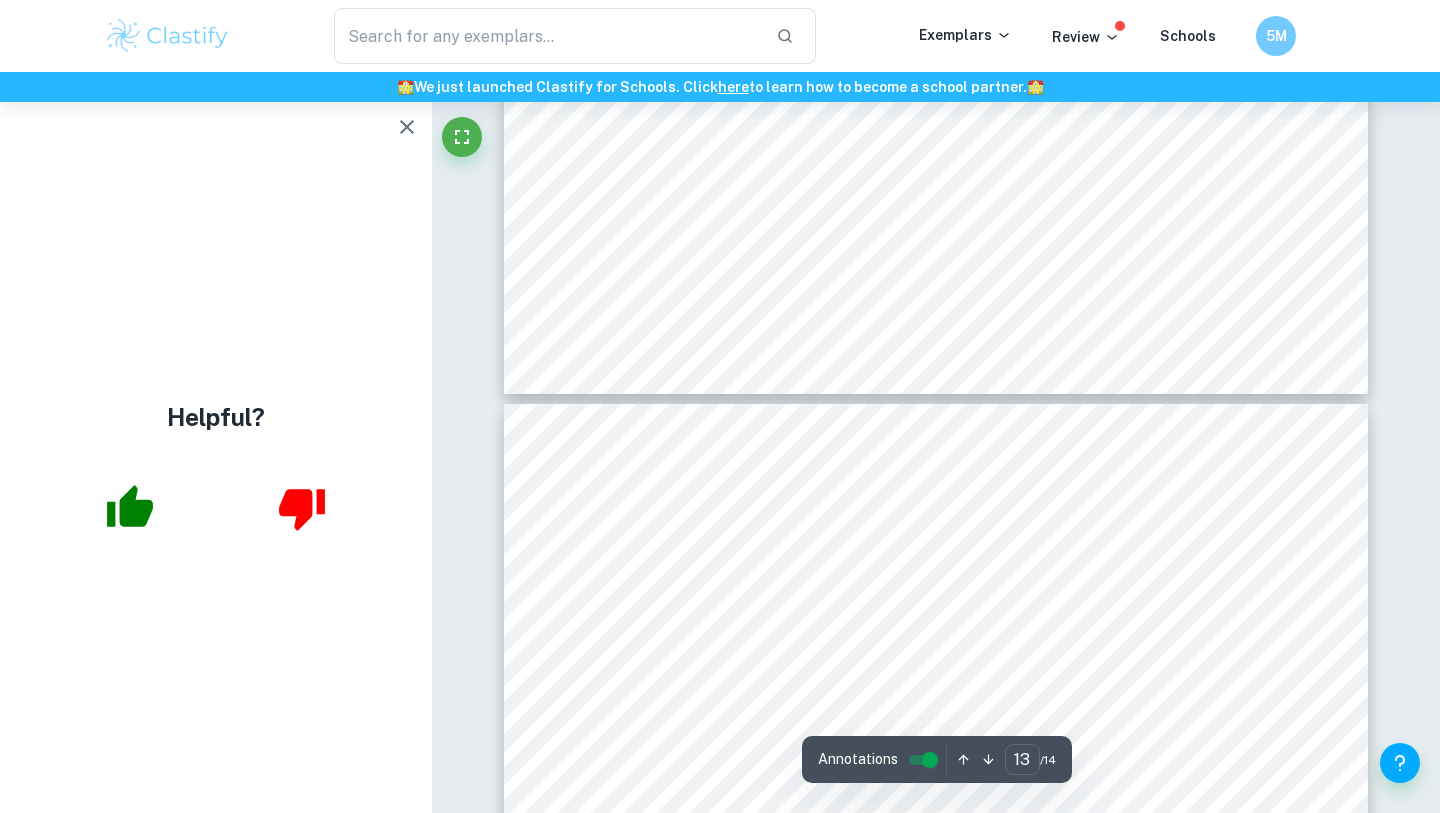 scroll, scrollTop: 14530, scrollLeft: 0, axis: vertical 